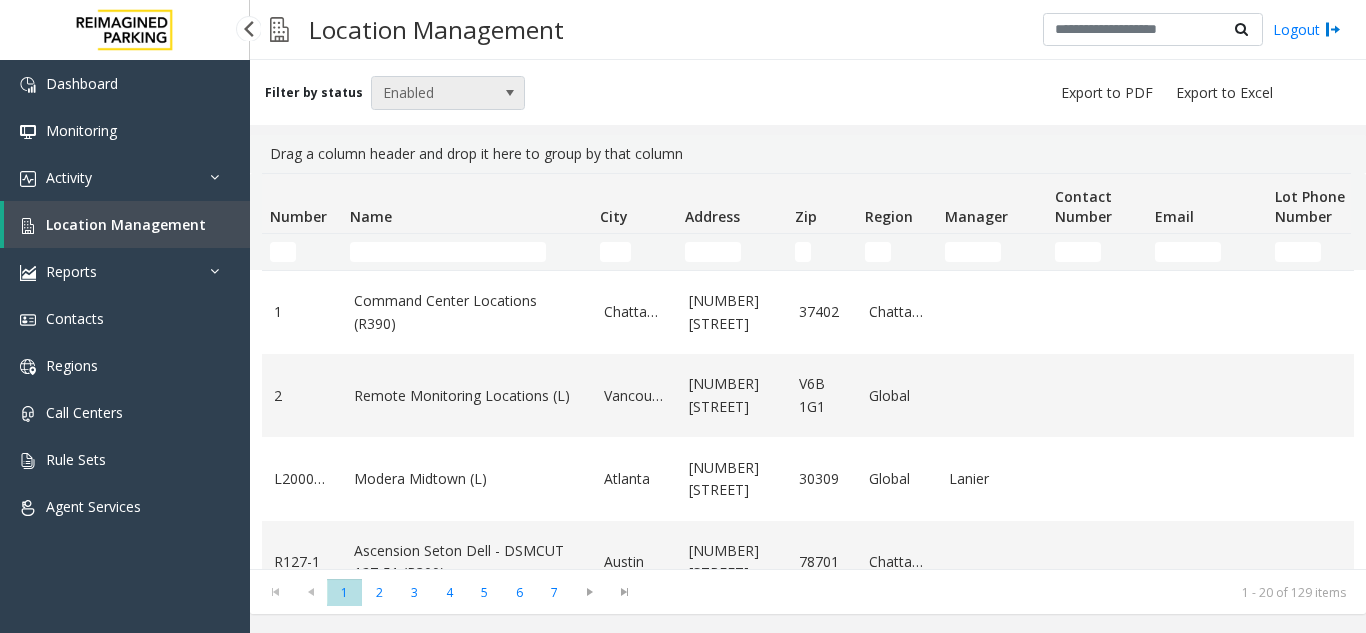 scroll, scrollTop: 0, scrollLeft: 0, axis: both 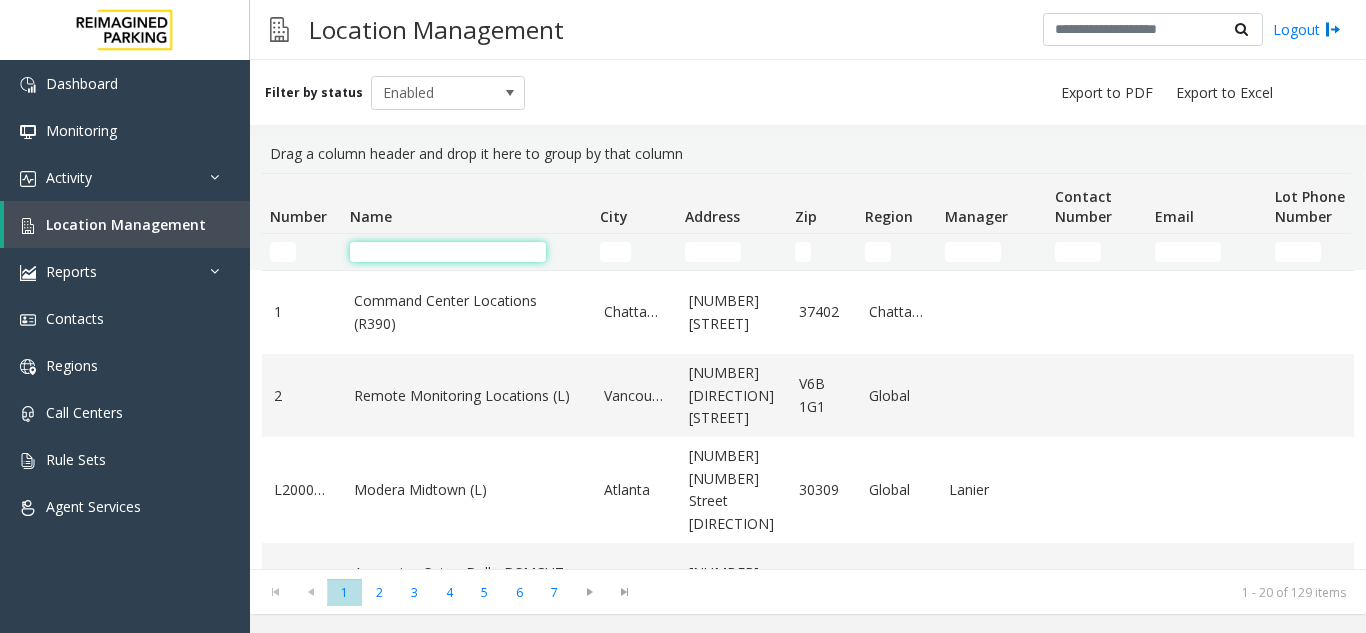 click 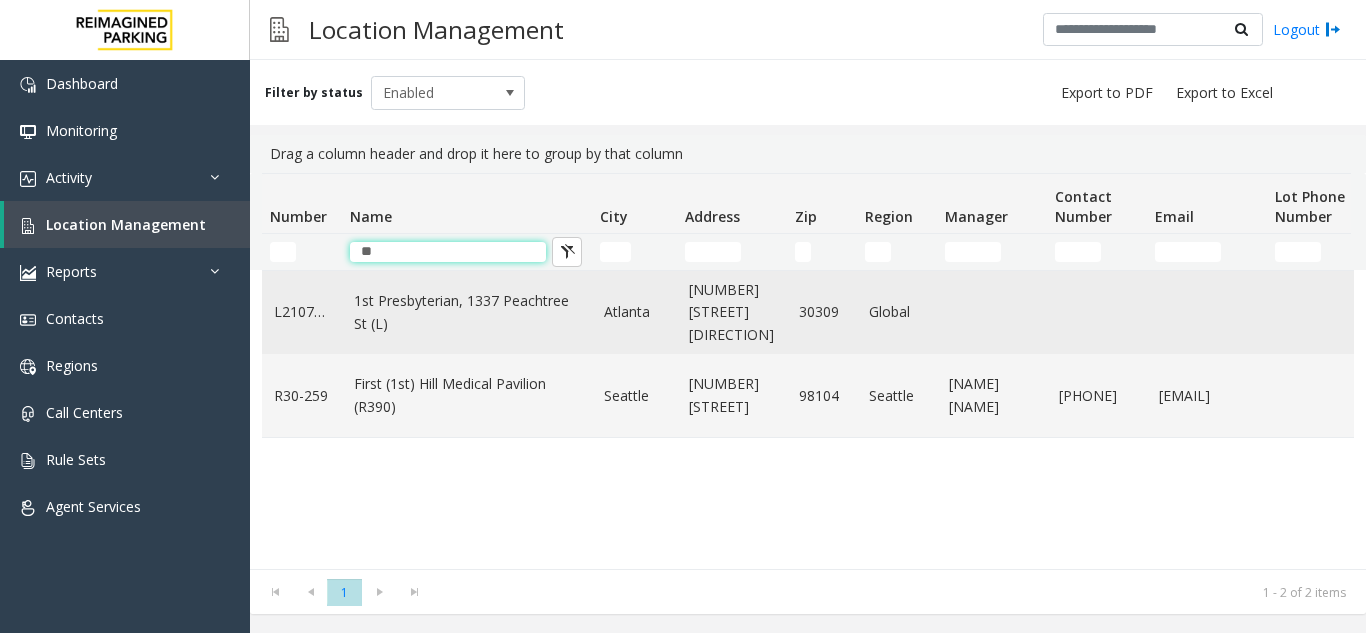 type on "**" 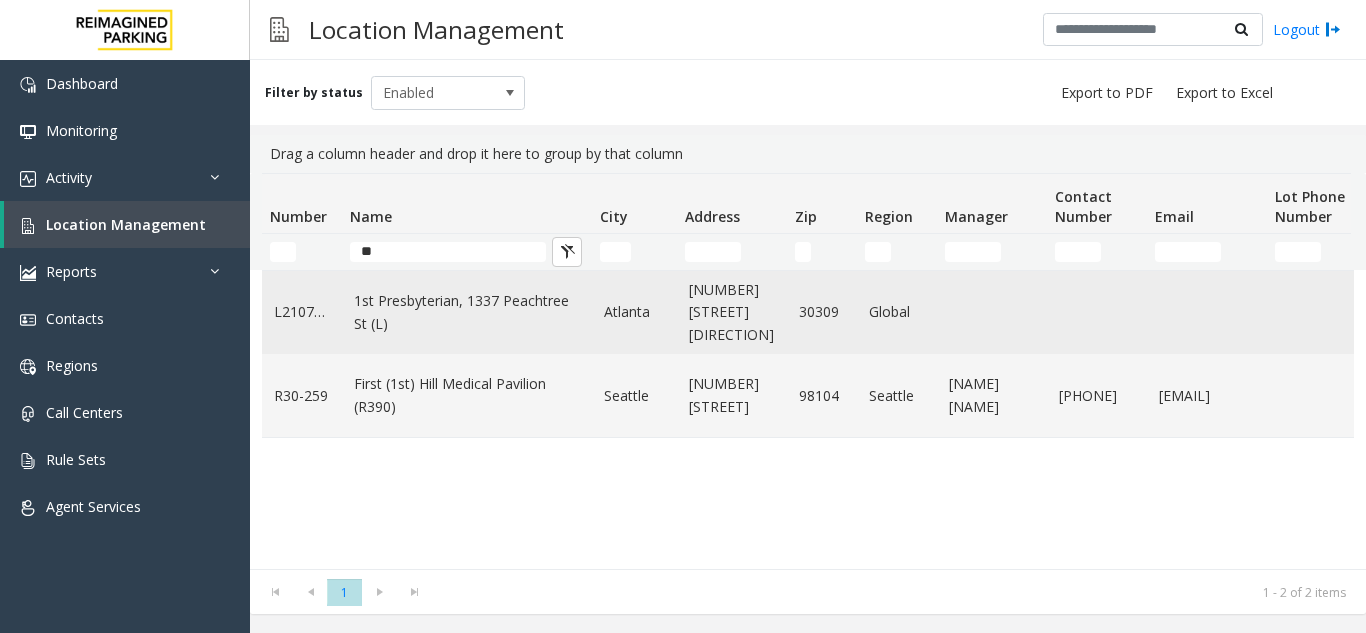 click on "1st Presbyterian, 1337 Peachtree St (L)" 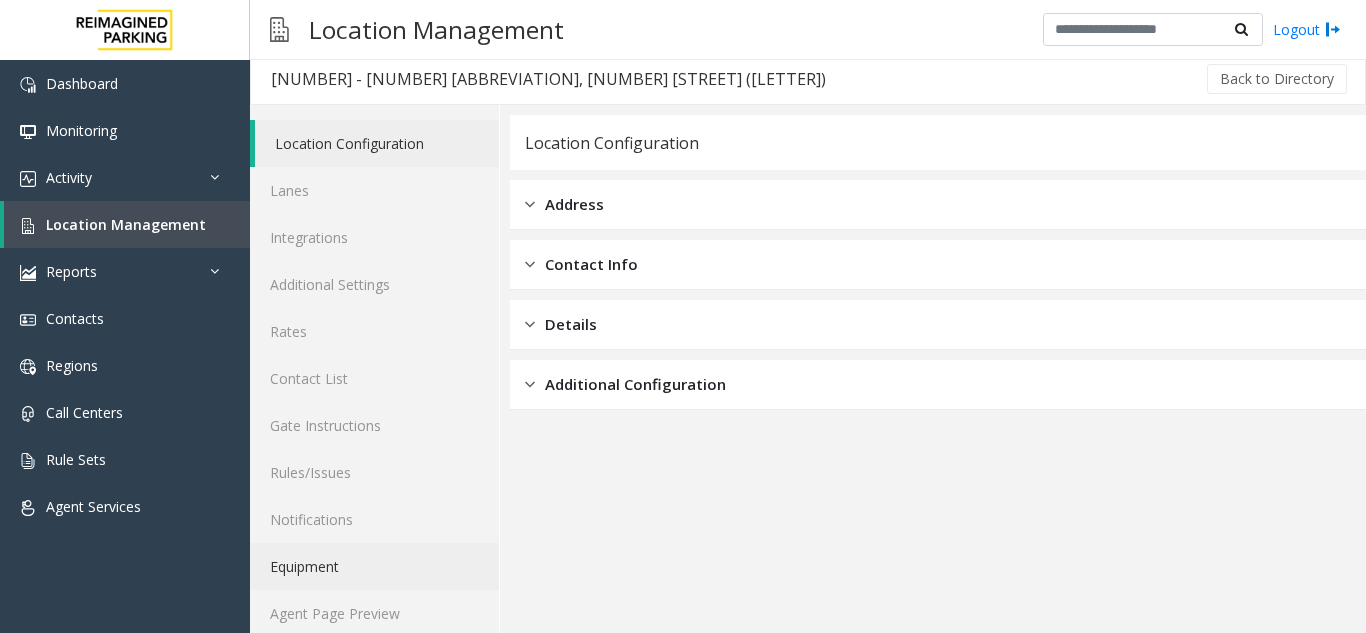 scroll, scrollTop: 0, scrollLeft: 0, axis: both 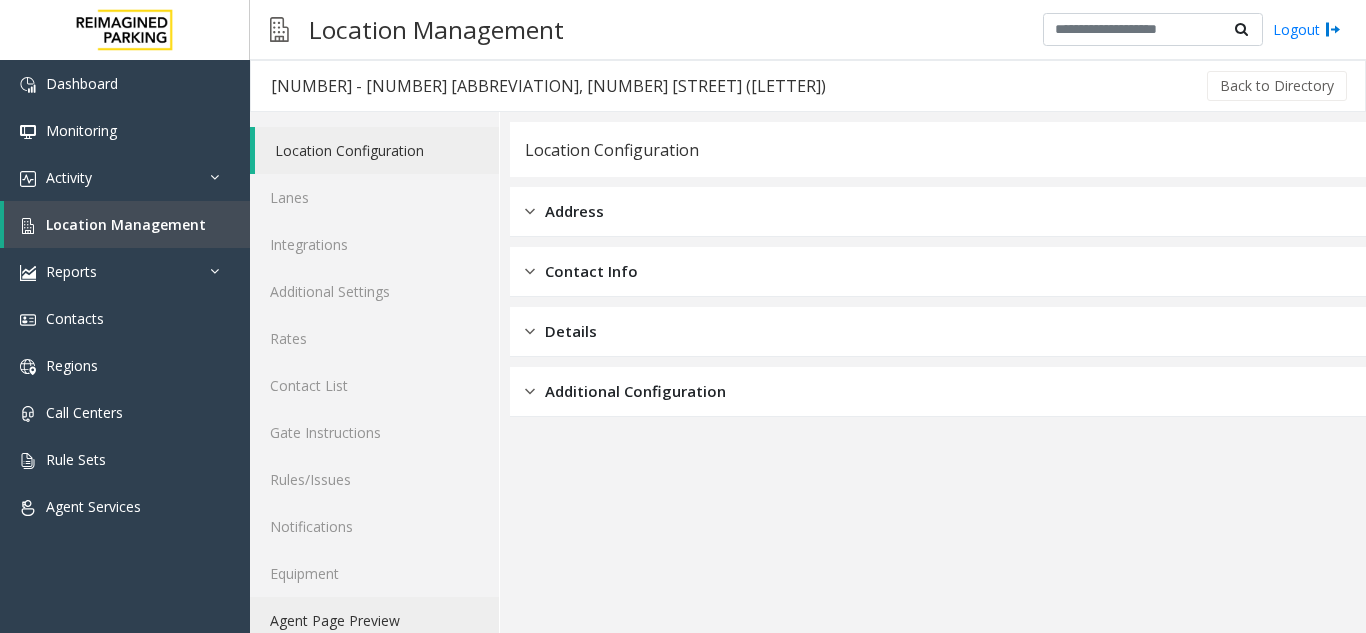 click on "Agent Page Preview" 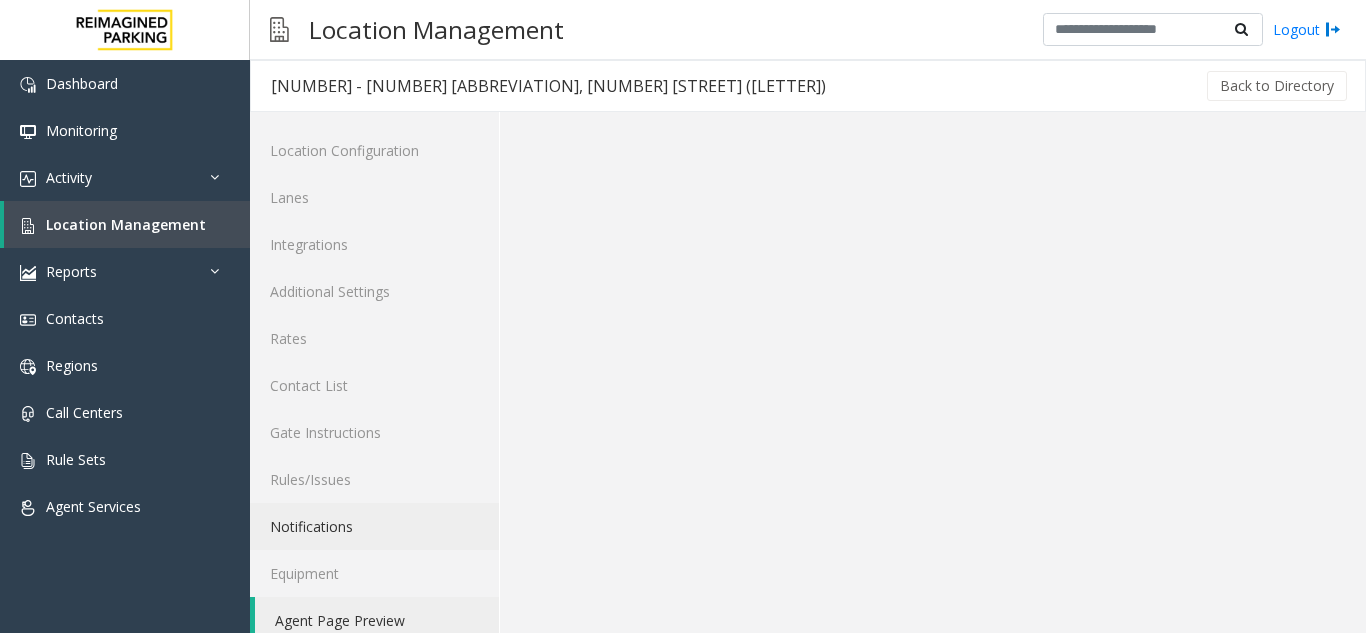 scroll, scrollTop: 26, scrollLeft: 0, axis: vertical 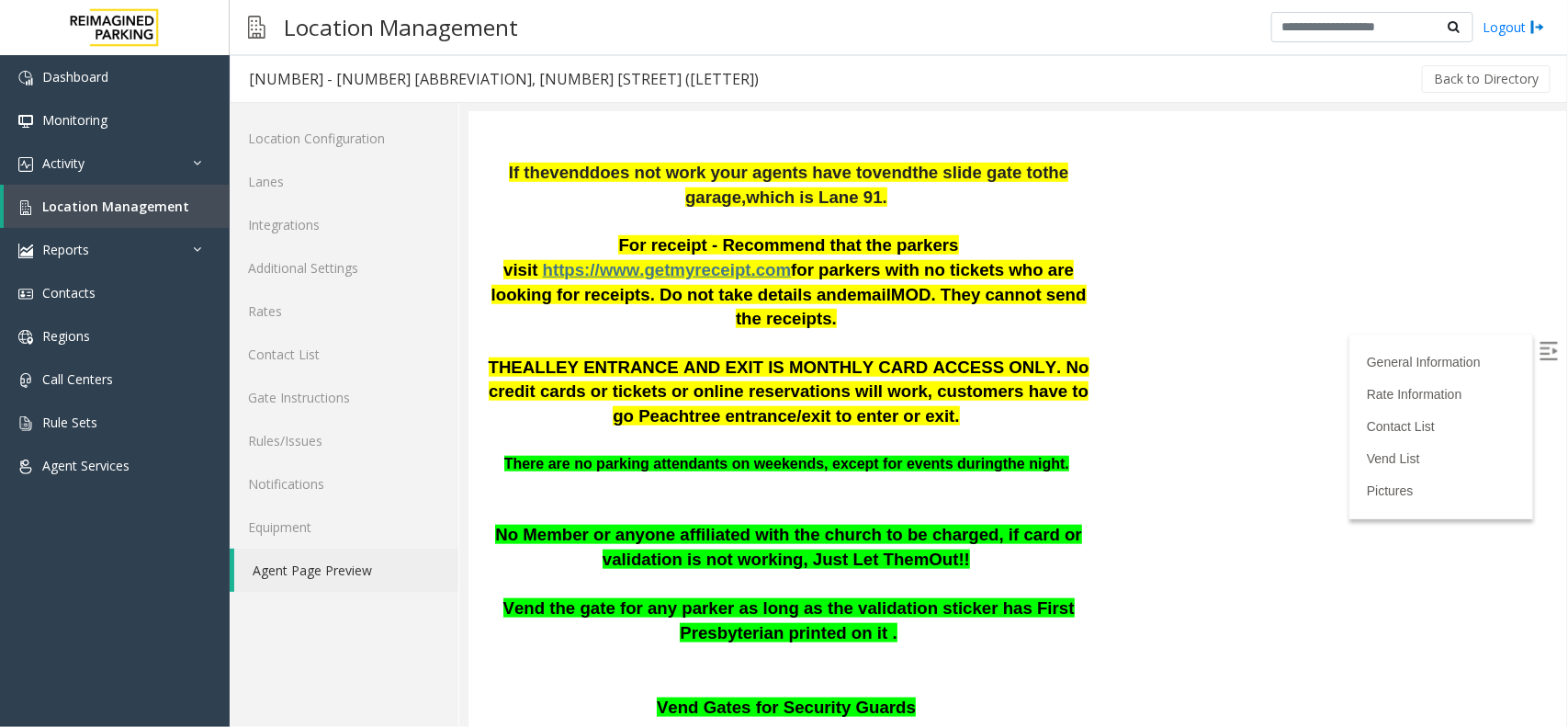 click at bounding box center [1548, 350] 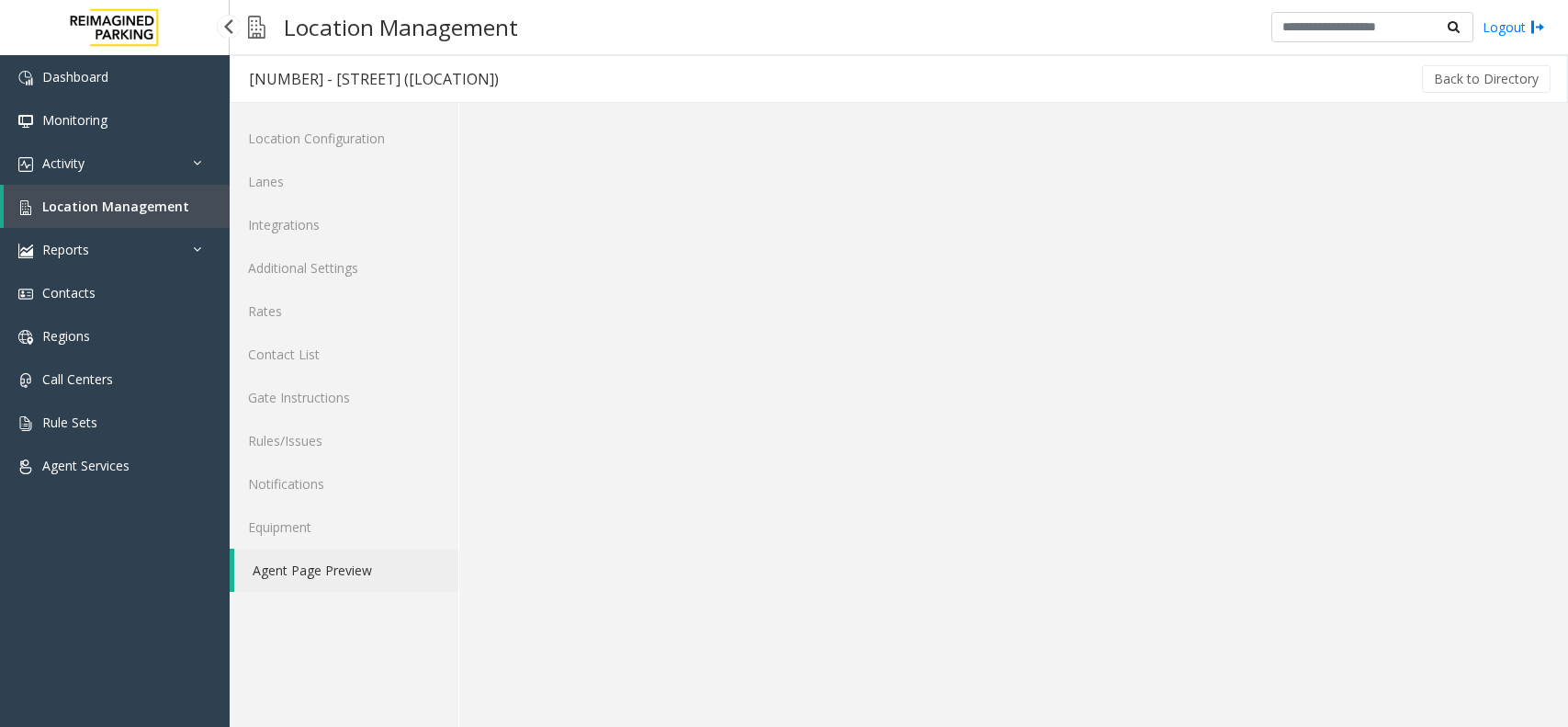 scroll, scrollTop: 0, scrollLeft: 0, axis: both 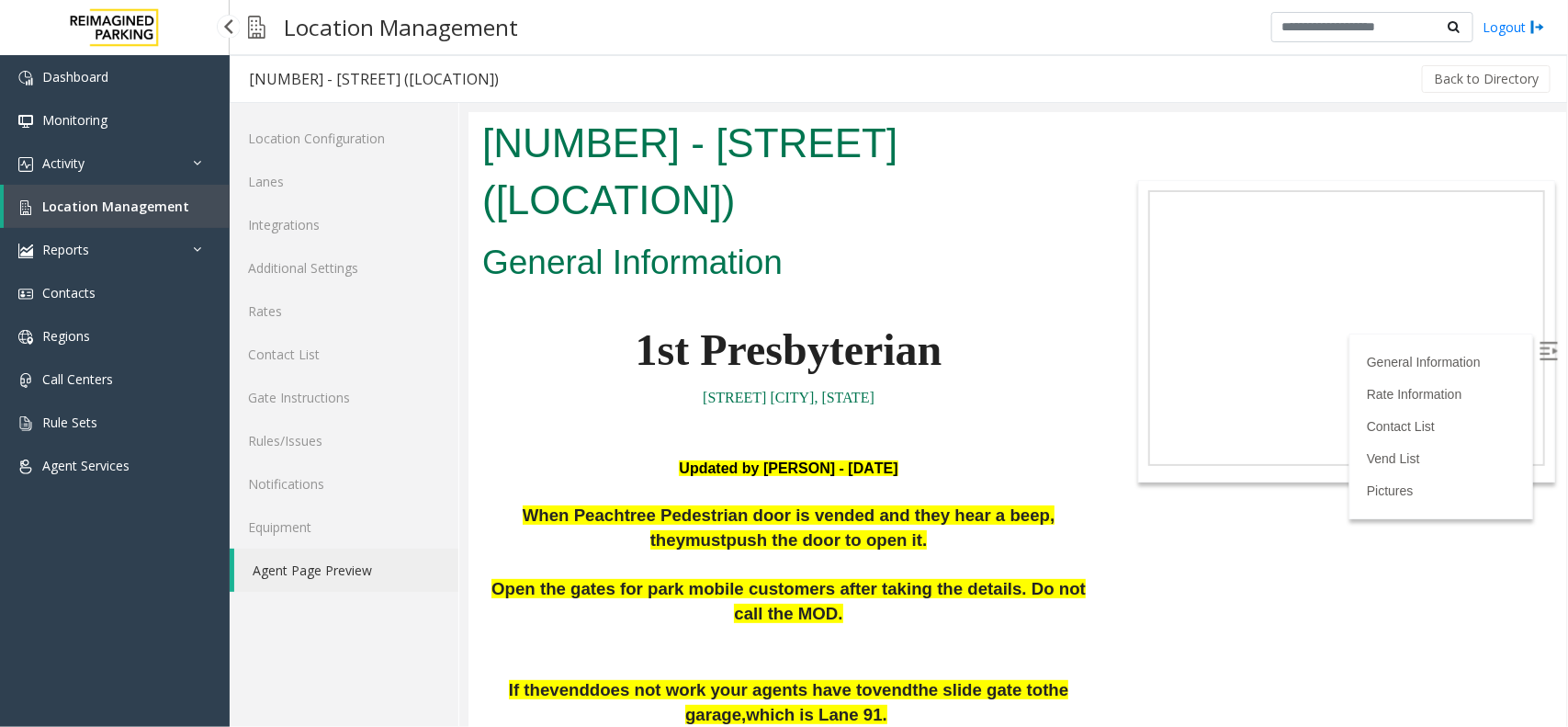 click on "Location Management" at bounding box center [116, 206] 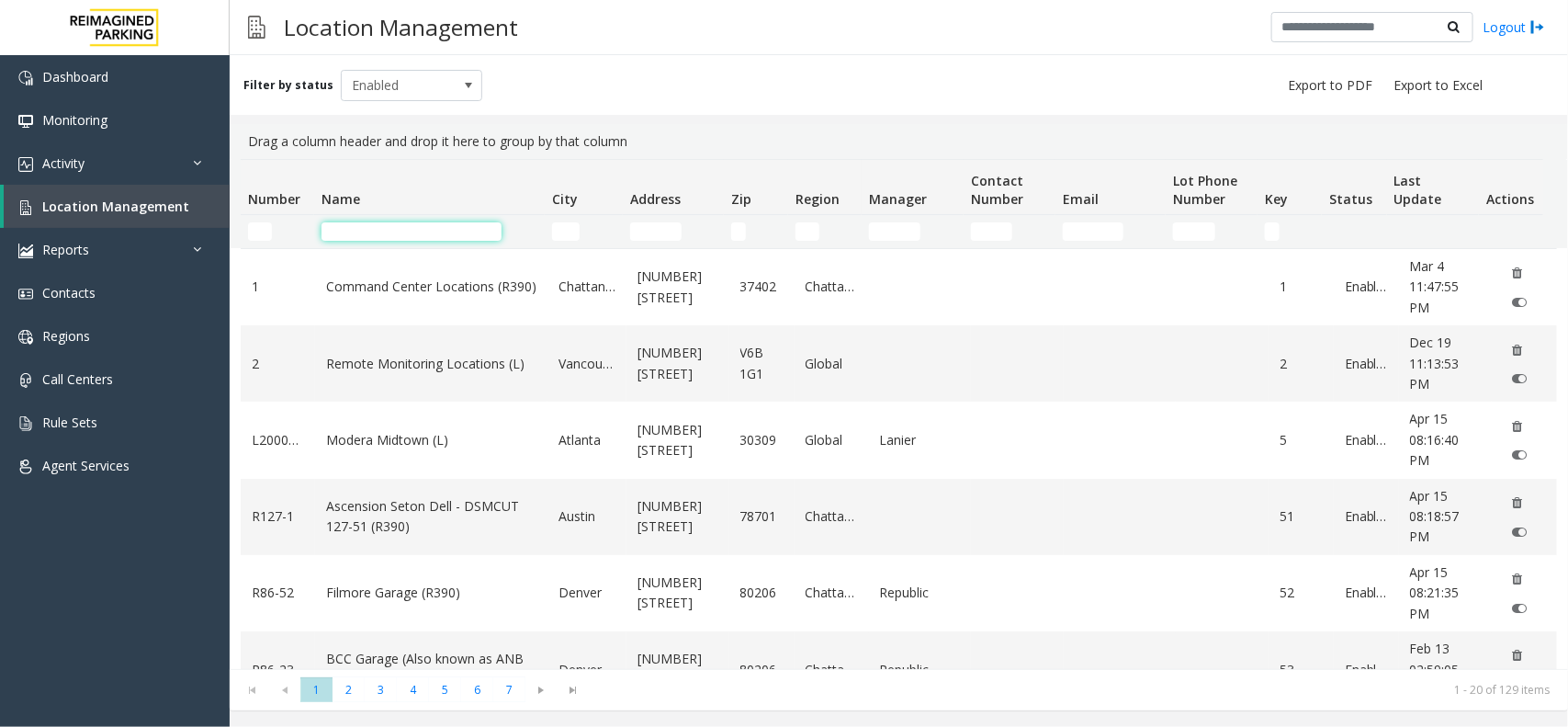 click 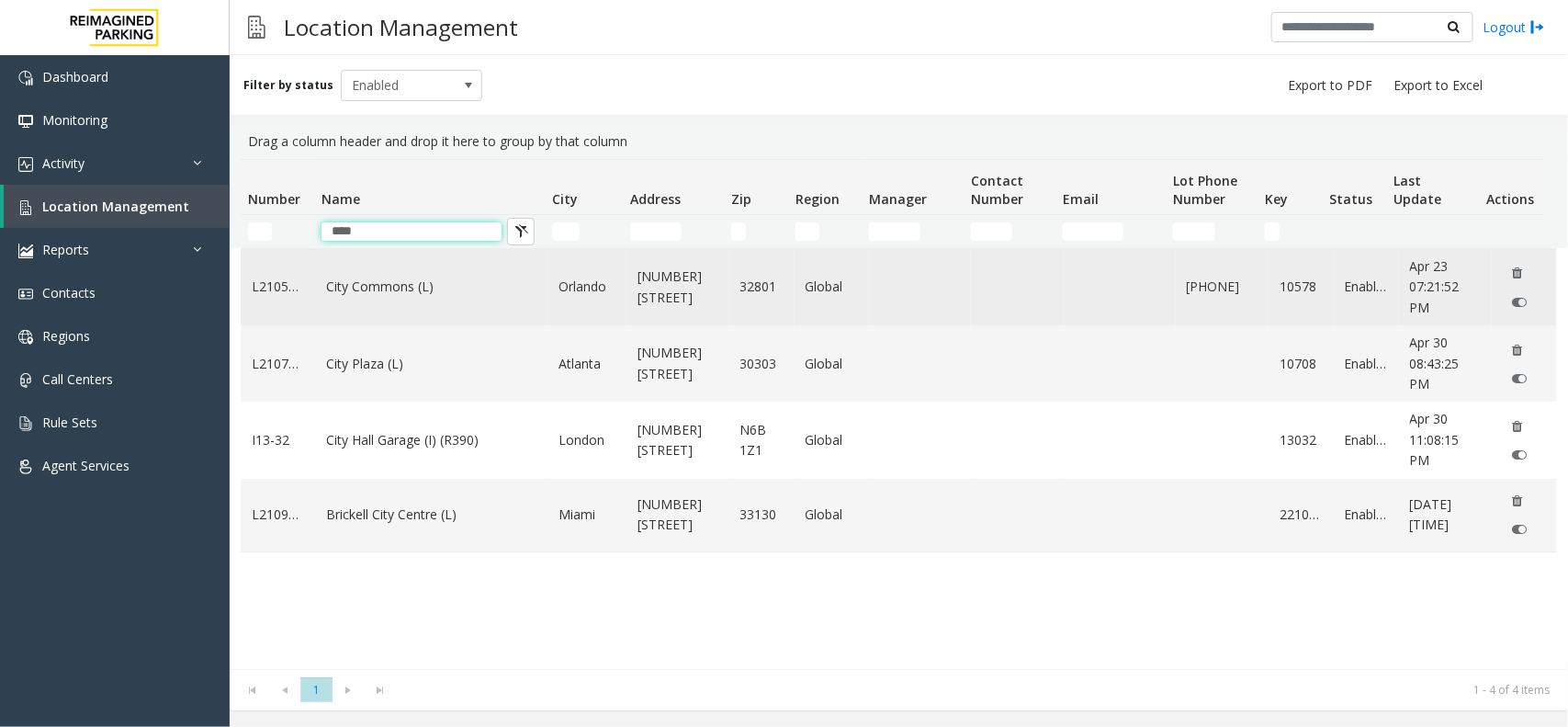 type on "****" 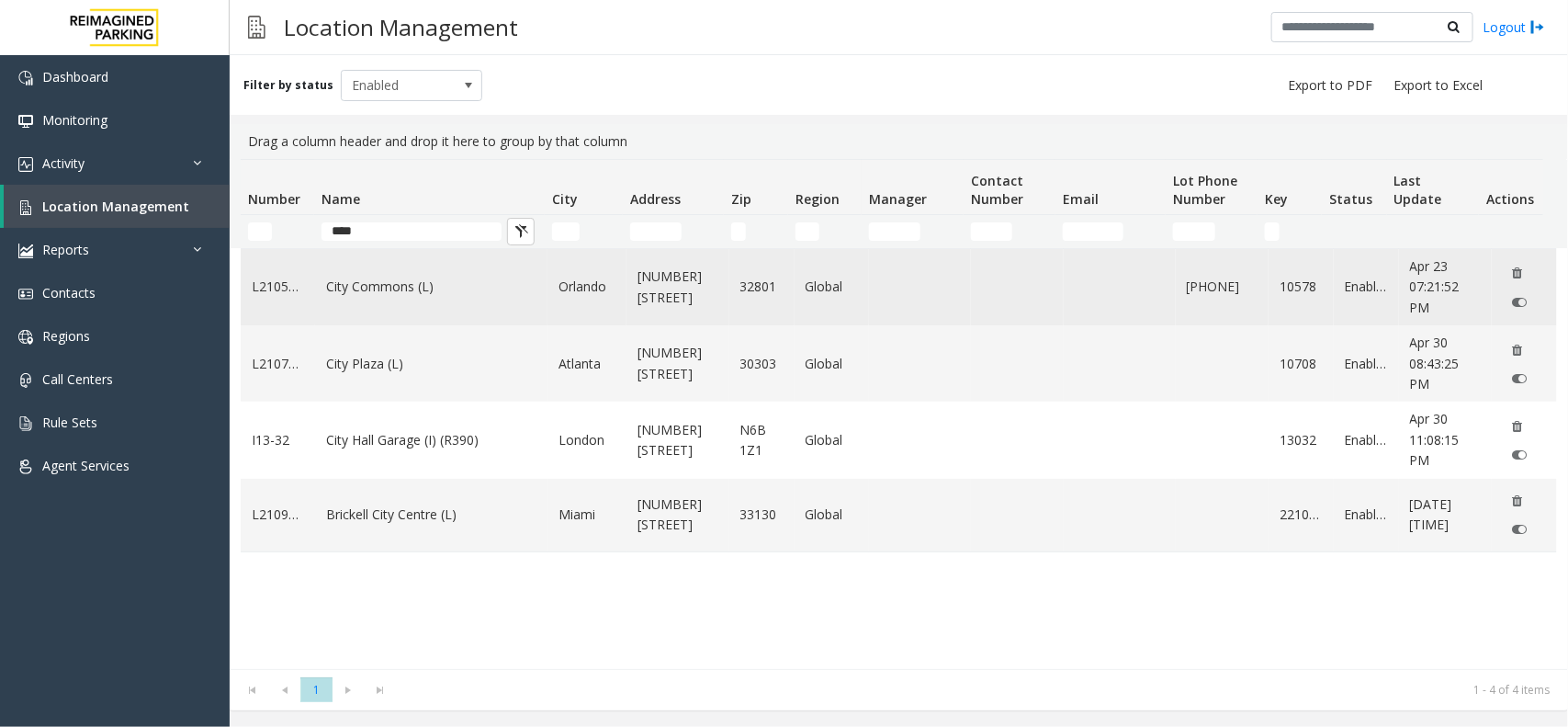 click on "City Commons (L)" 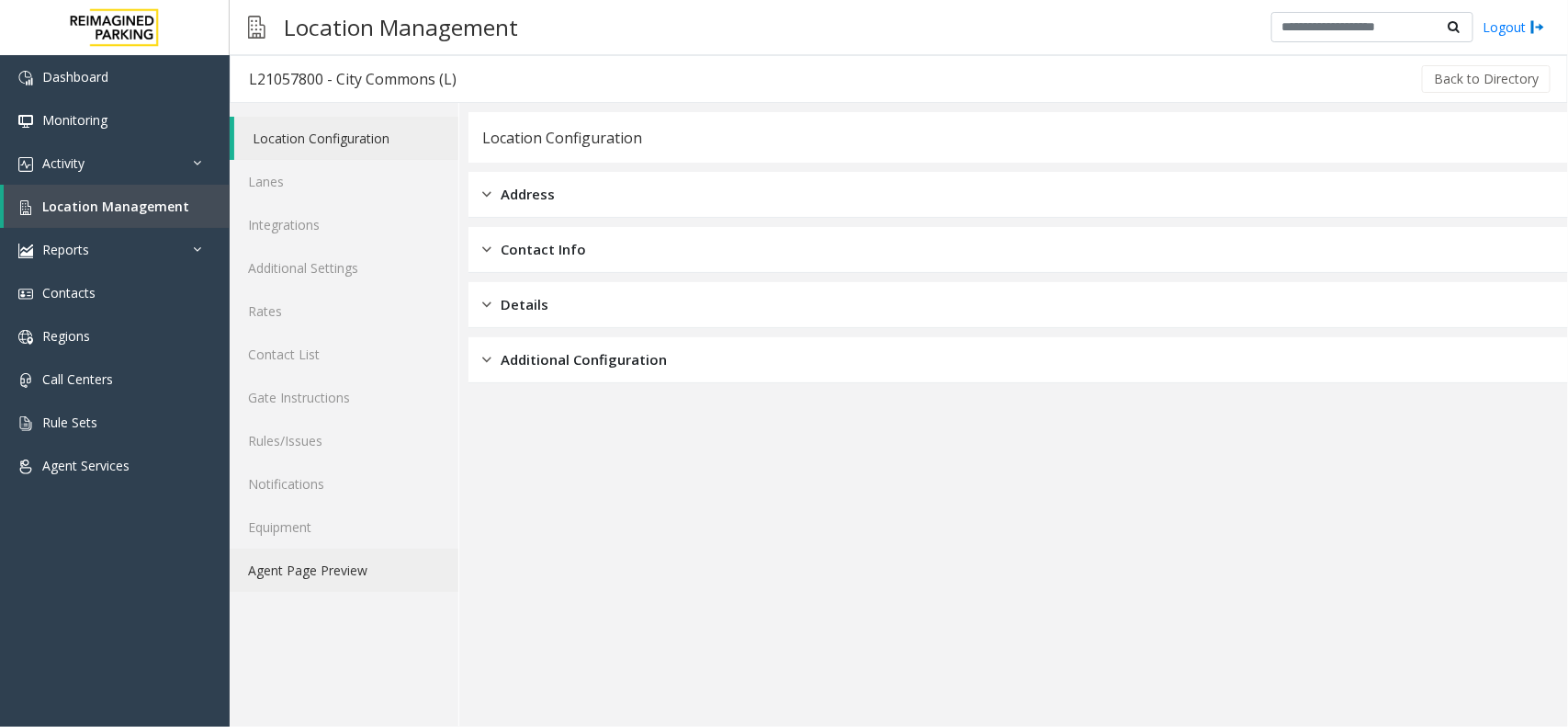 click on "Agent Page Preview" 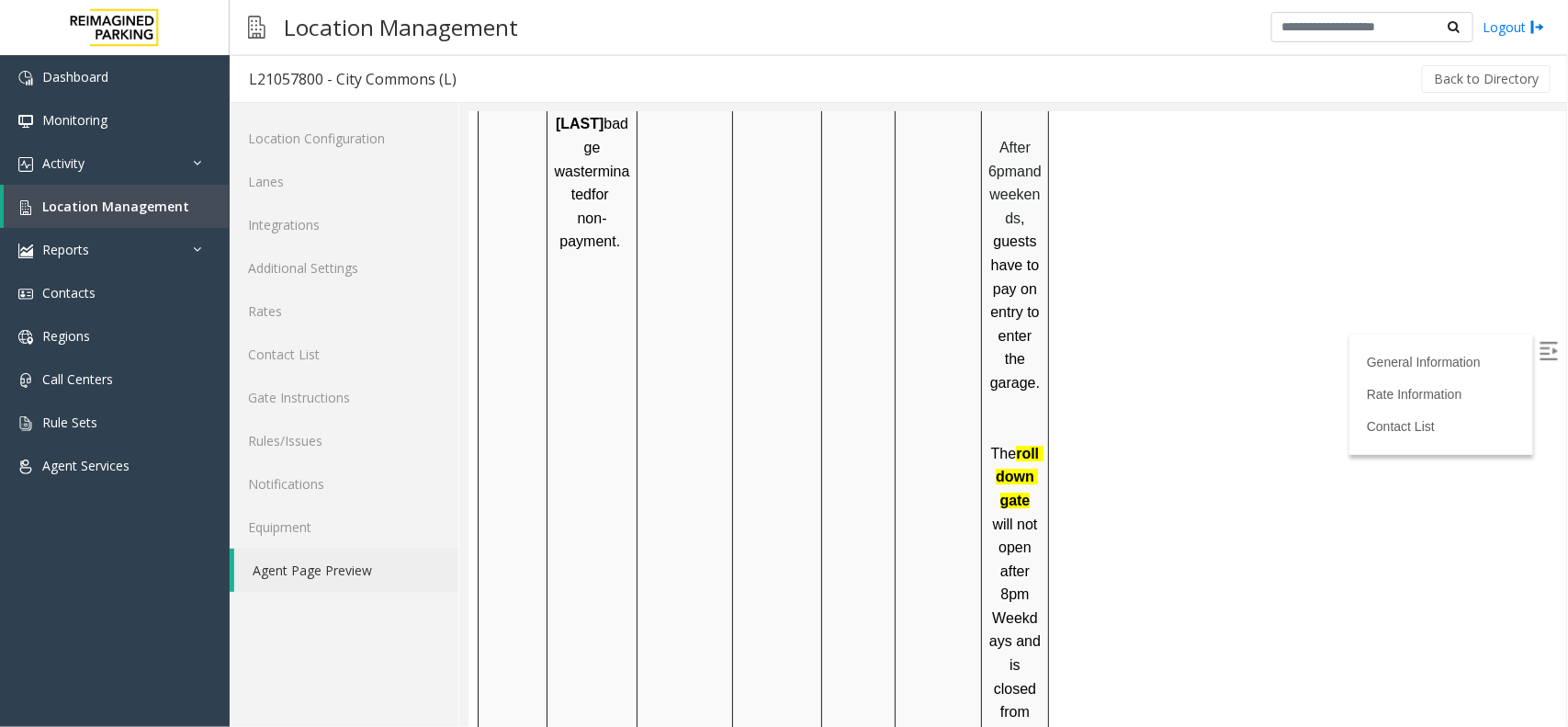 scroll, scrollTop: 2573, scrollLeft: 0, axis: vertical 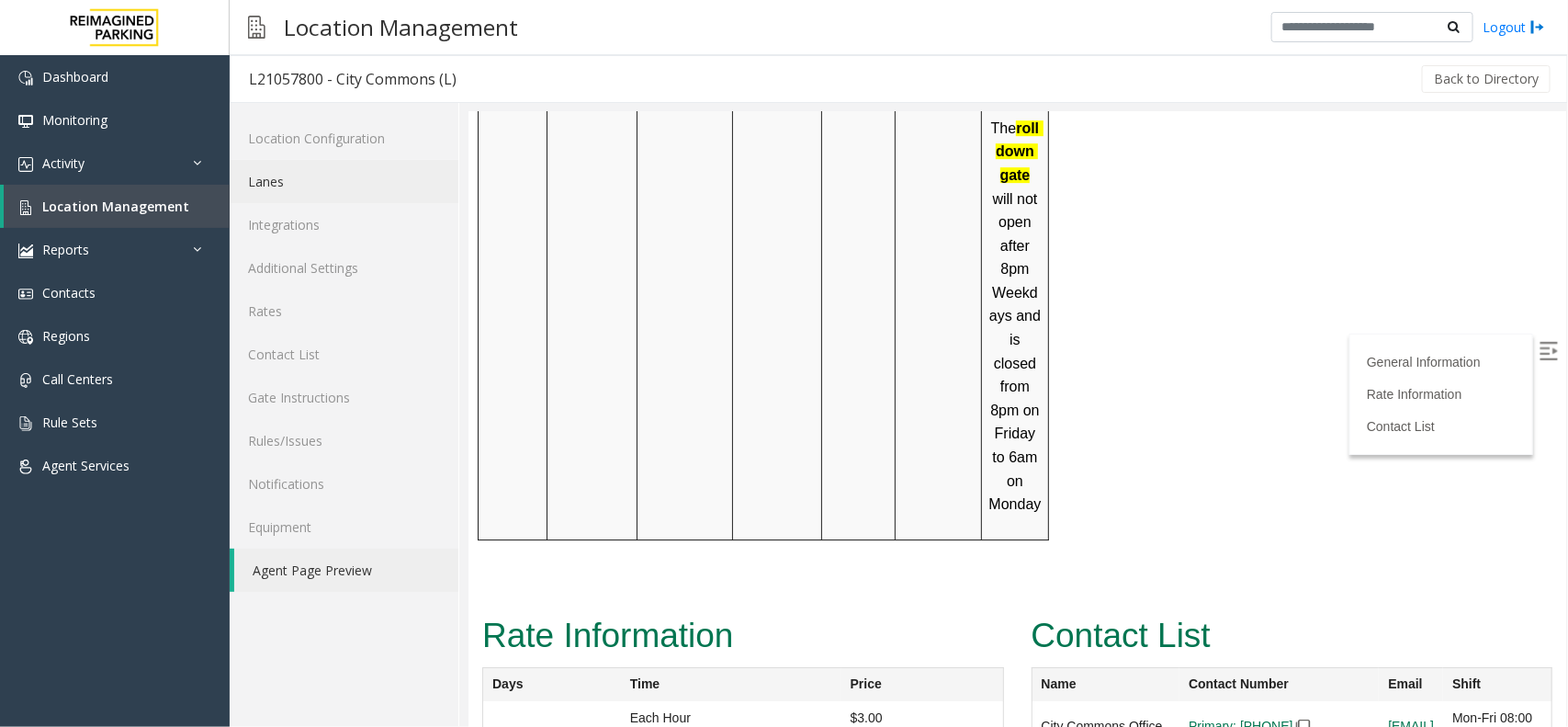 click on "Lanes" 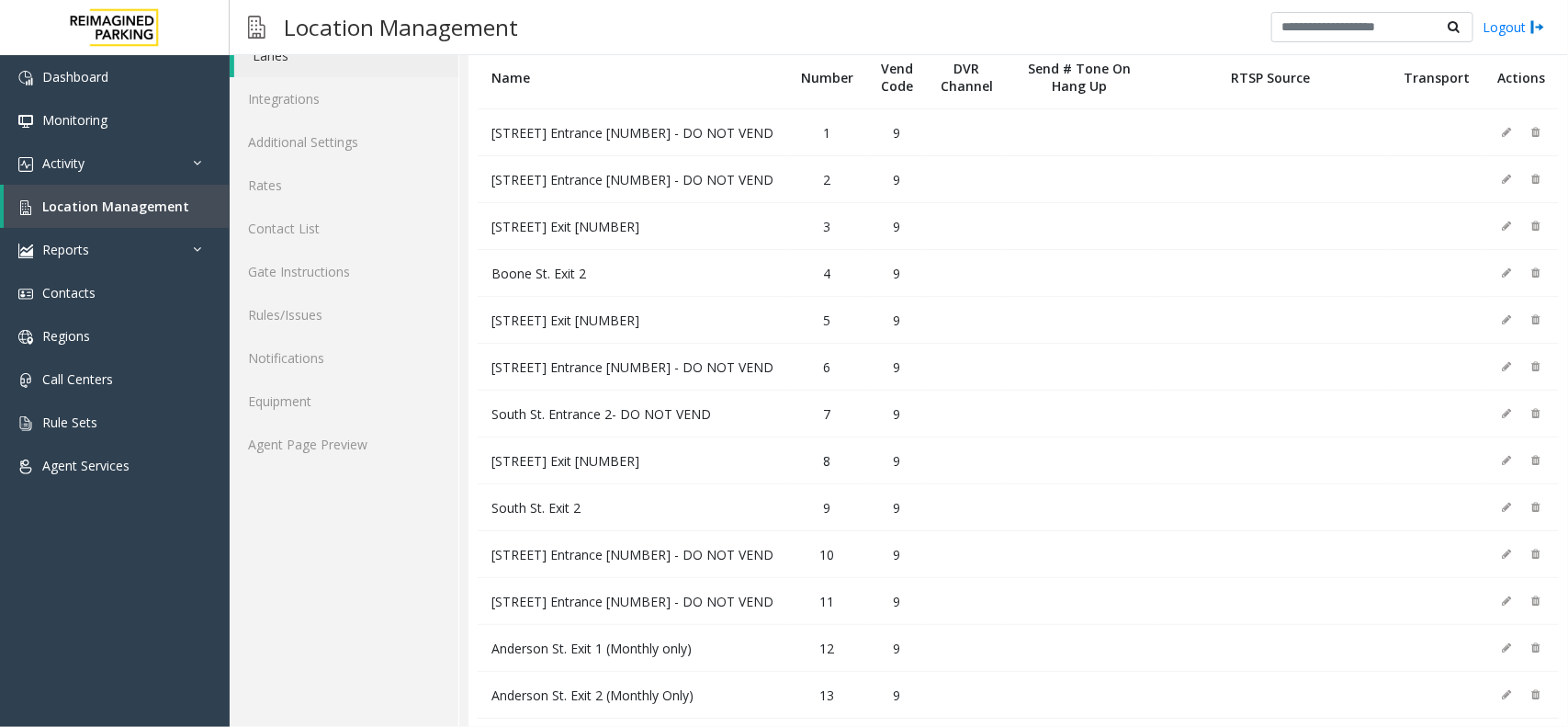 scroll, scrollTop: 163, scrollLeft: 0, axis: vertical 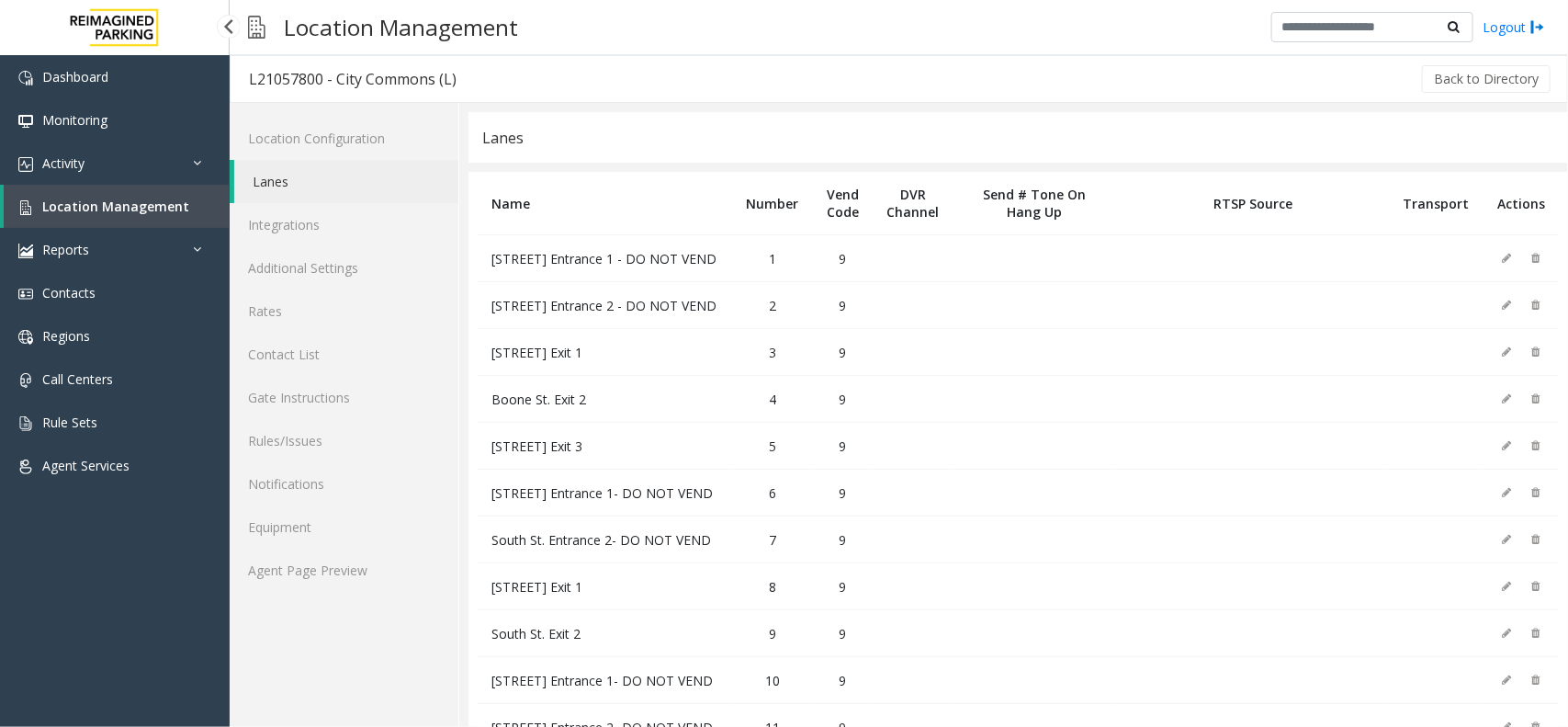 click on "Location Management" at bounding box center (116, 206) 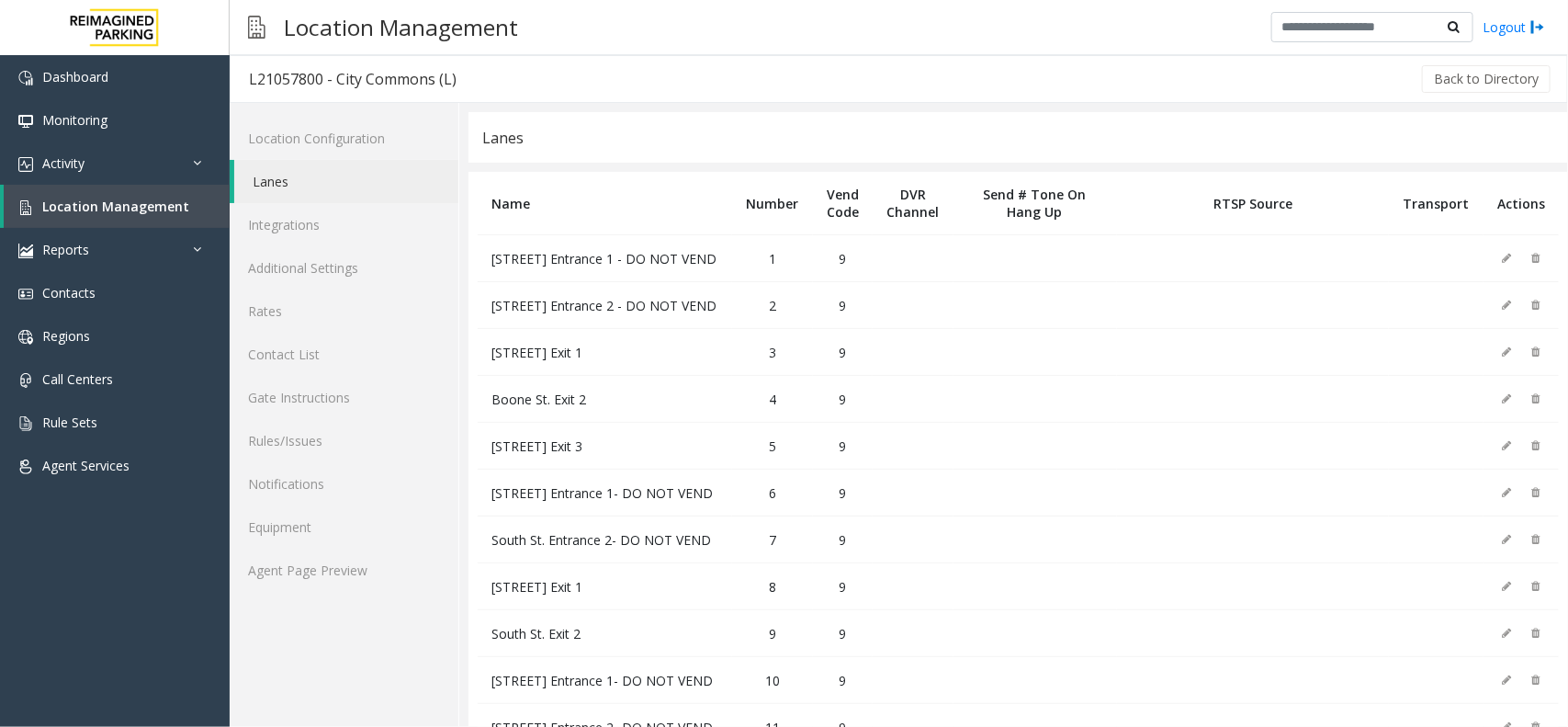 scroll, scrollTop: 0, scrollLeft: 0, axis: both 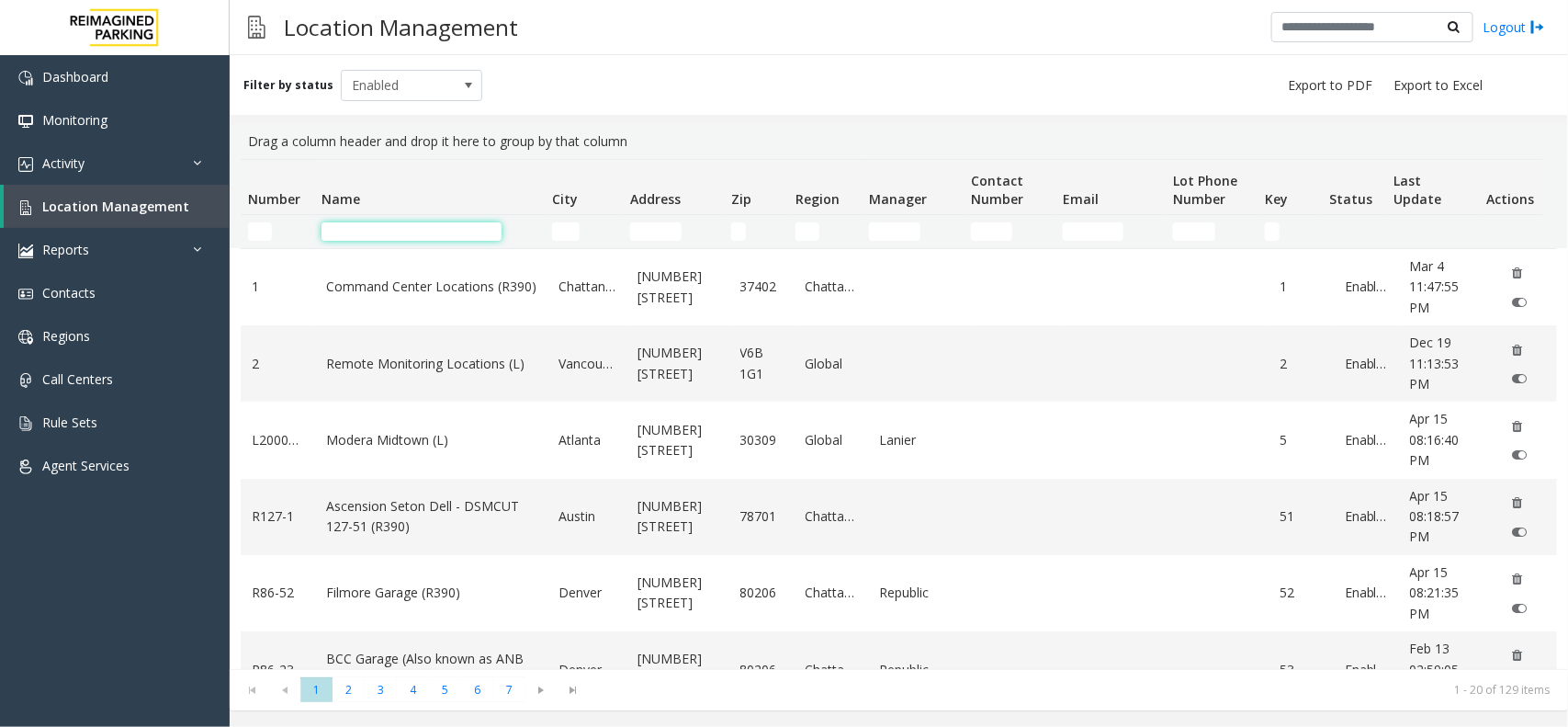 click 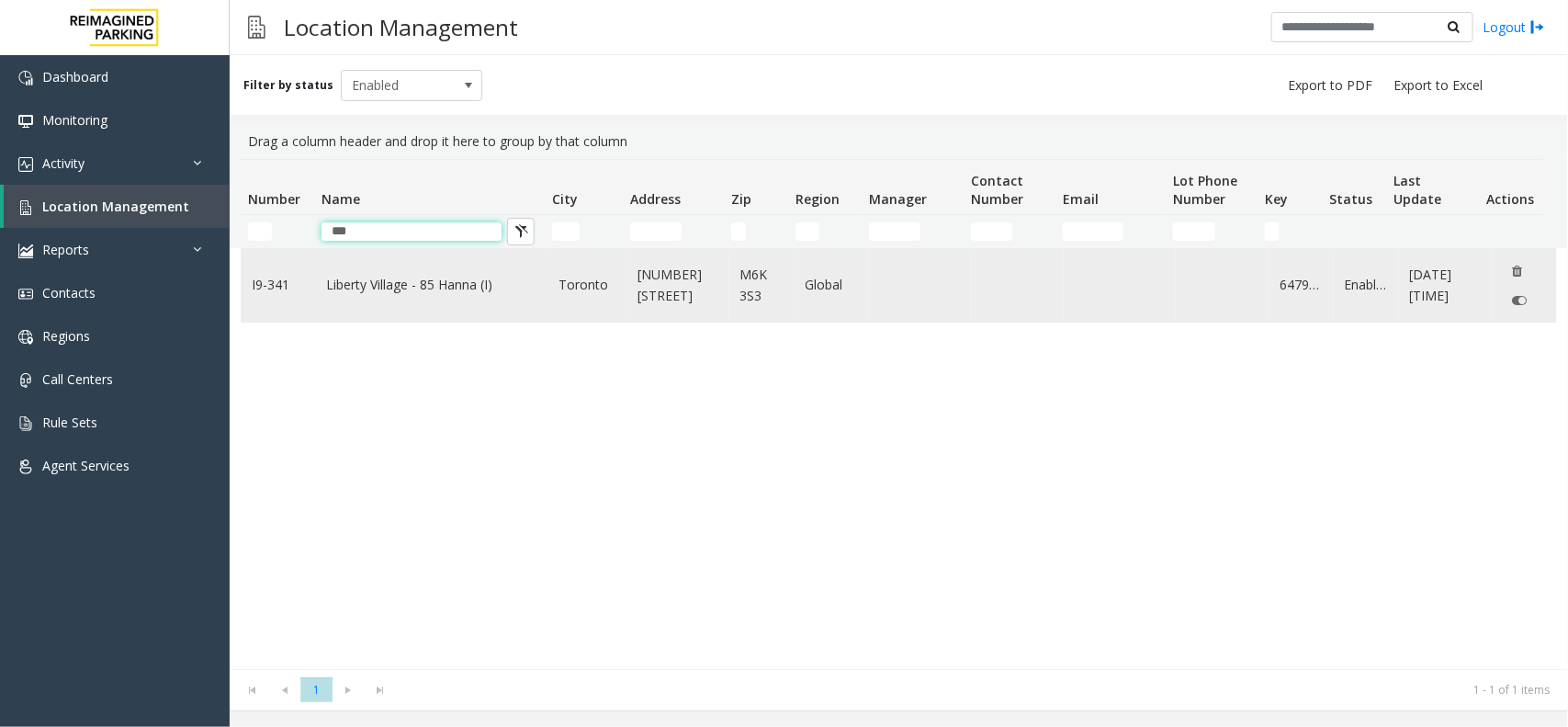 type on "***" 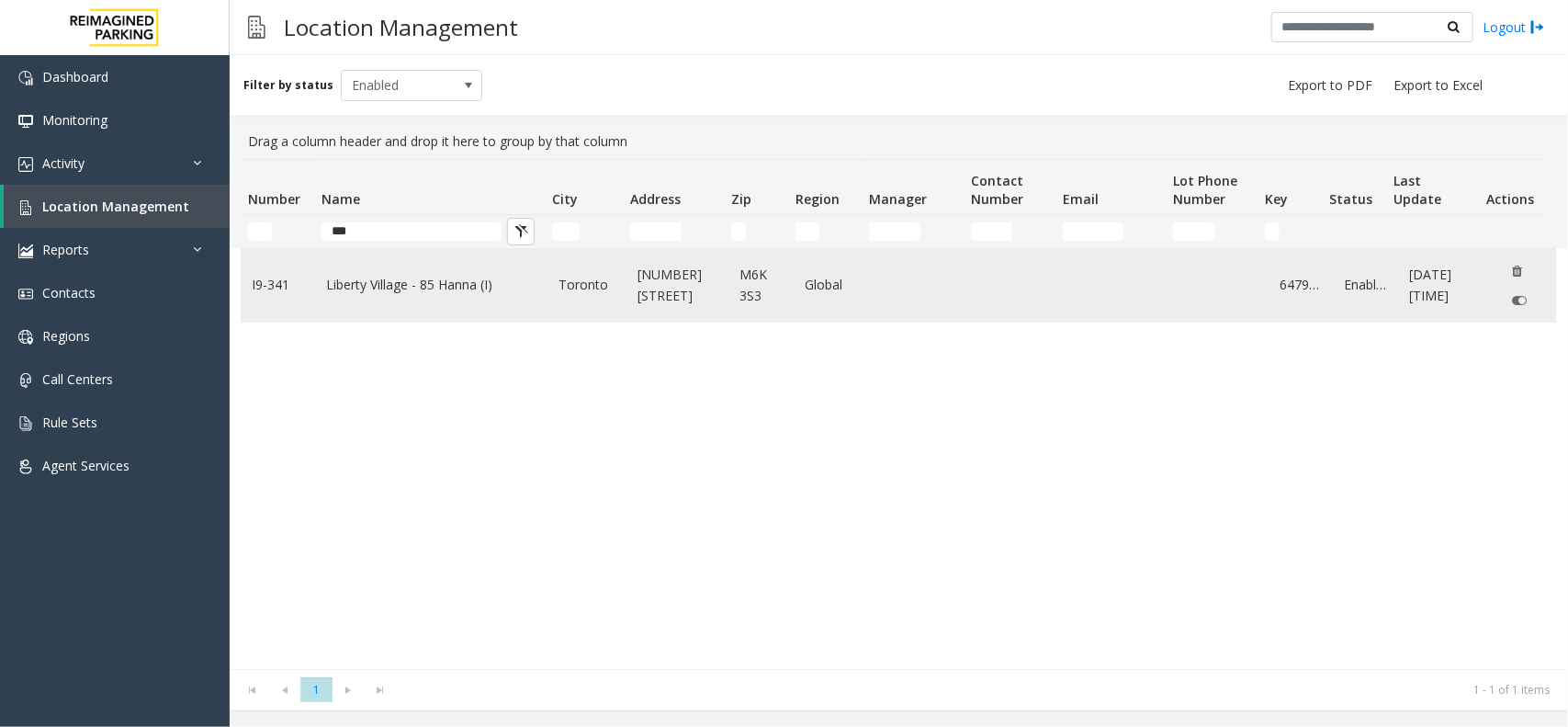click on "Liberty Village - 85 Hanna (I)" 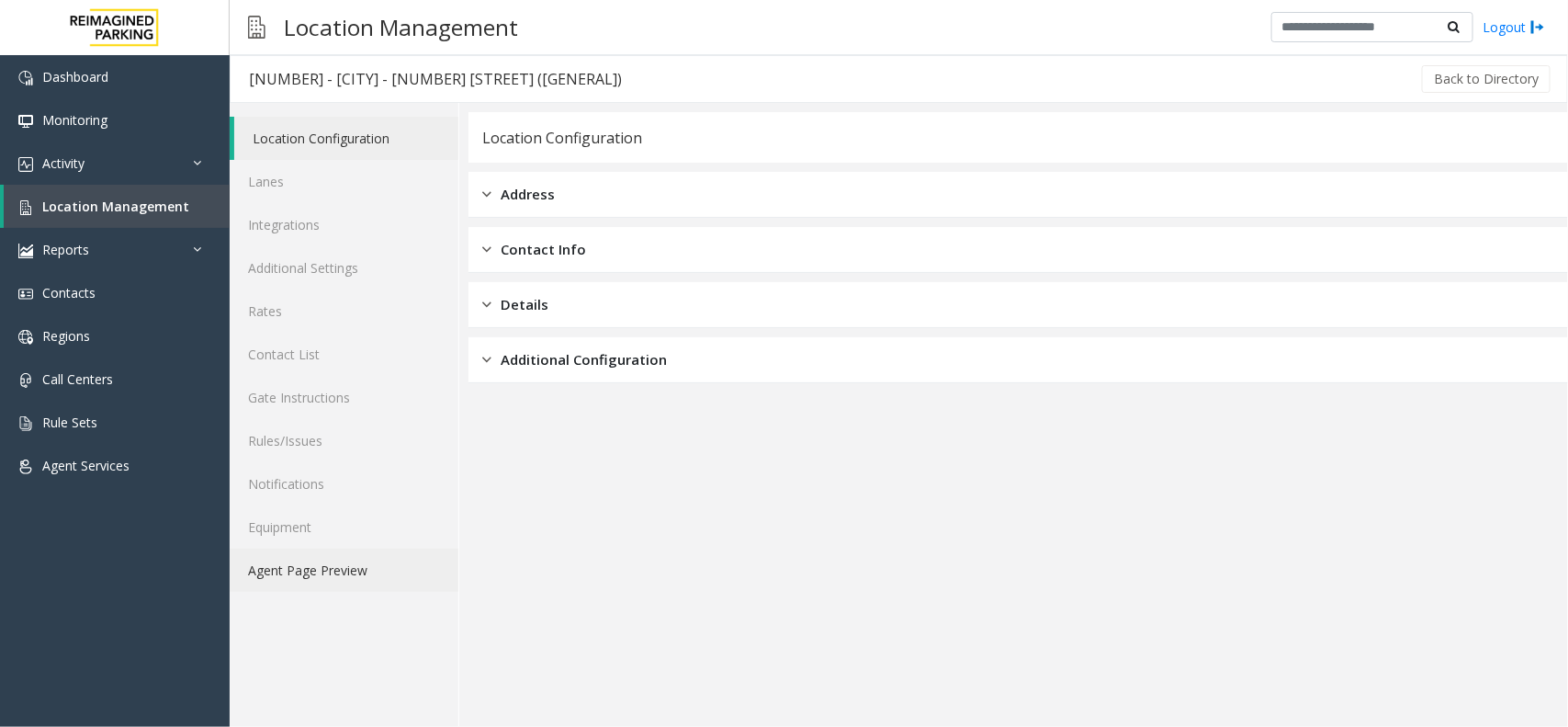 click on "Agent Page Preview" 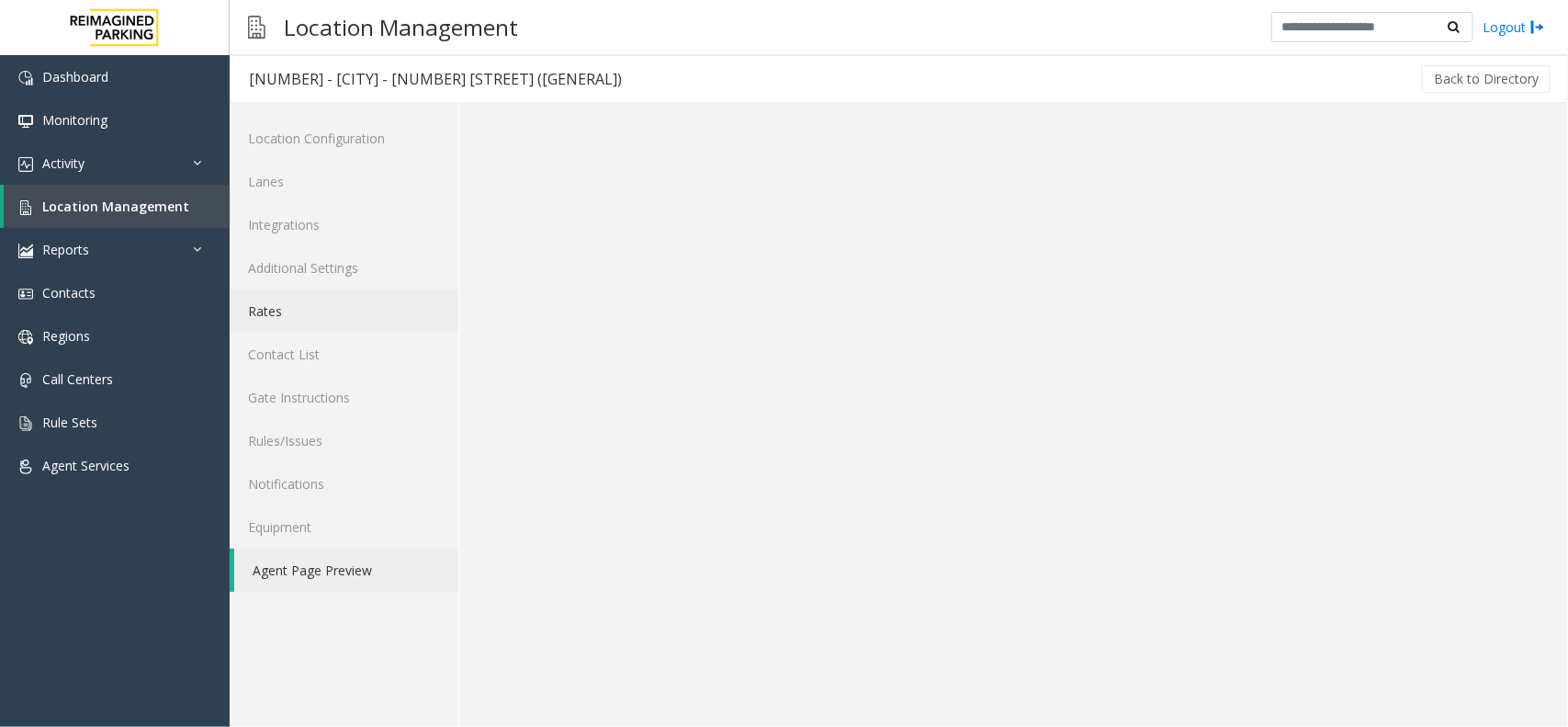 click on "Rates" 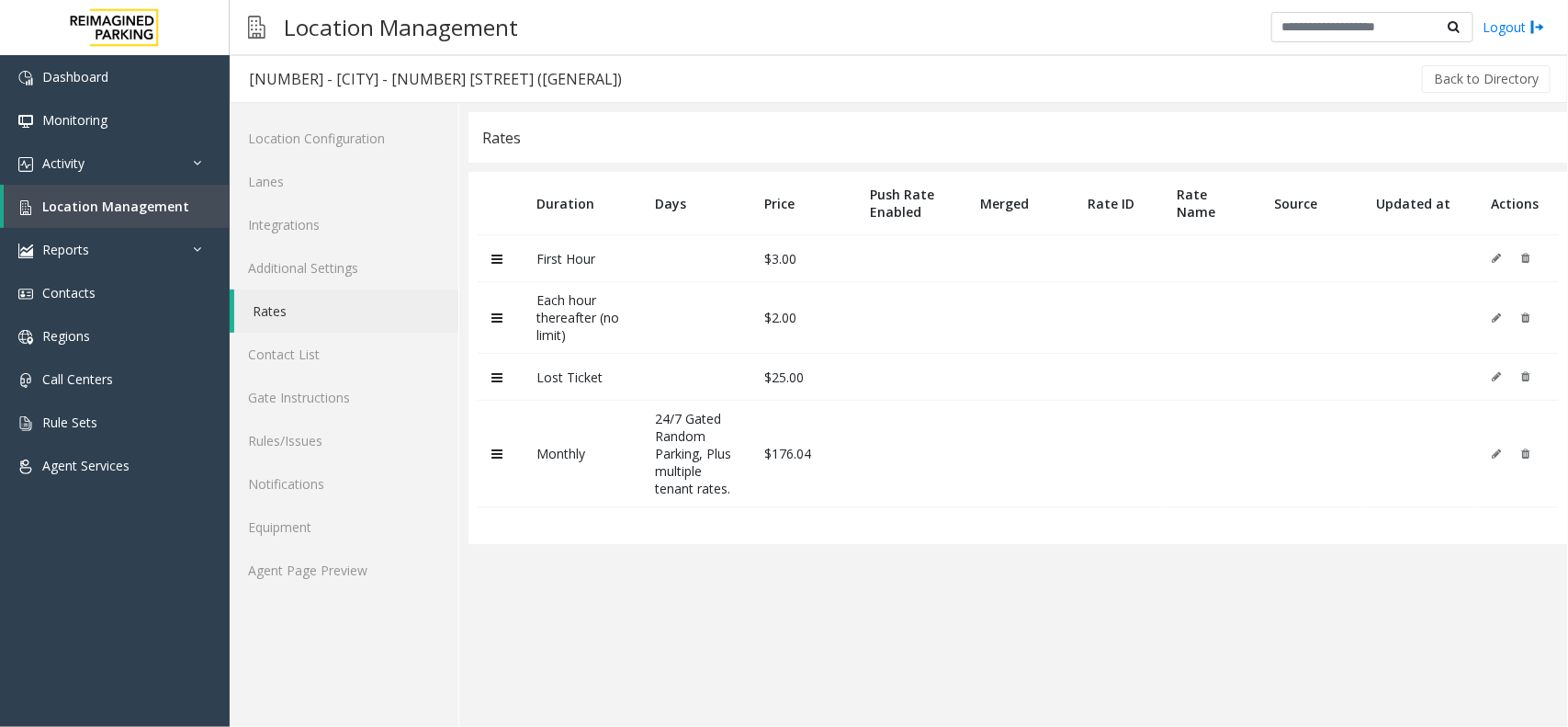 click on "$3.00" at bounding box center [803, 258] 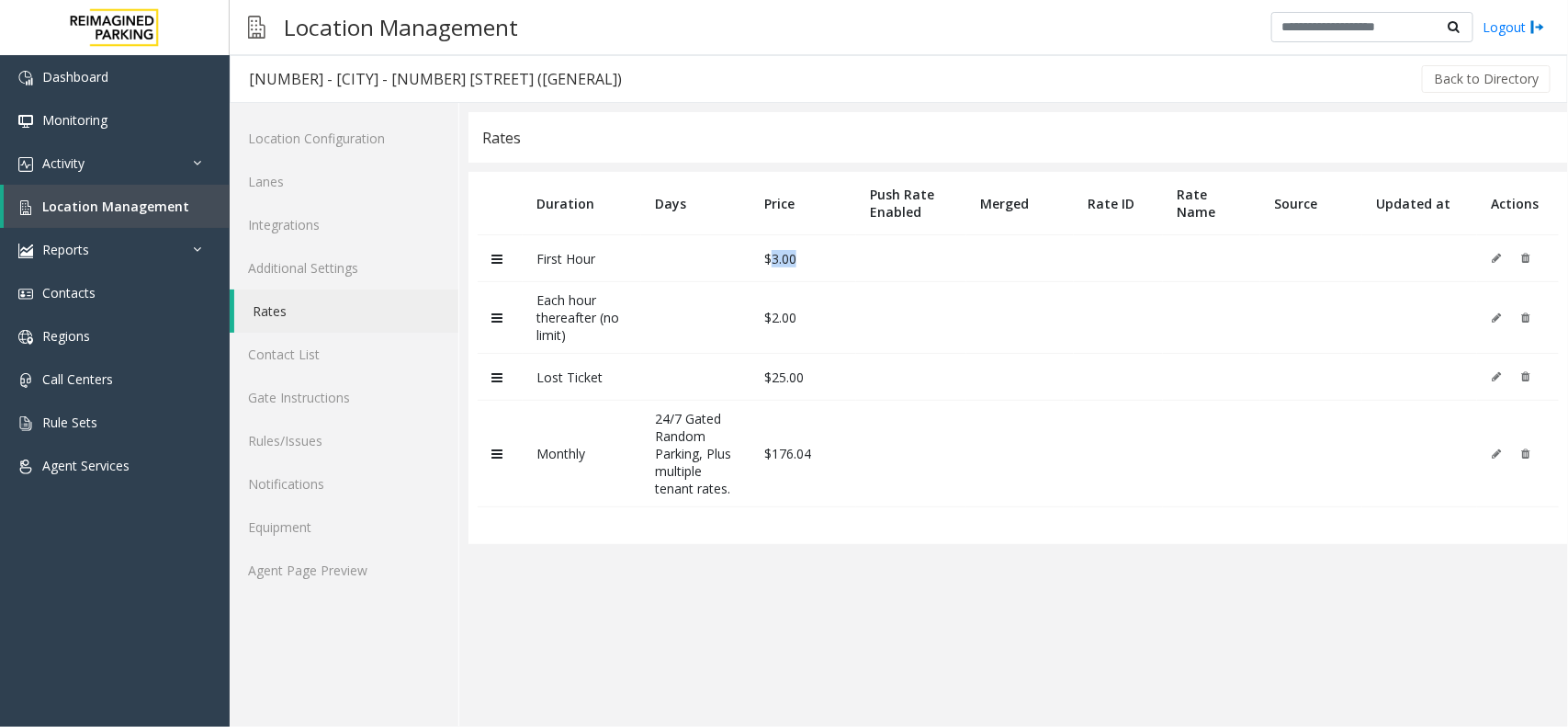click on "$3.00" at bounding box center (803, 258) 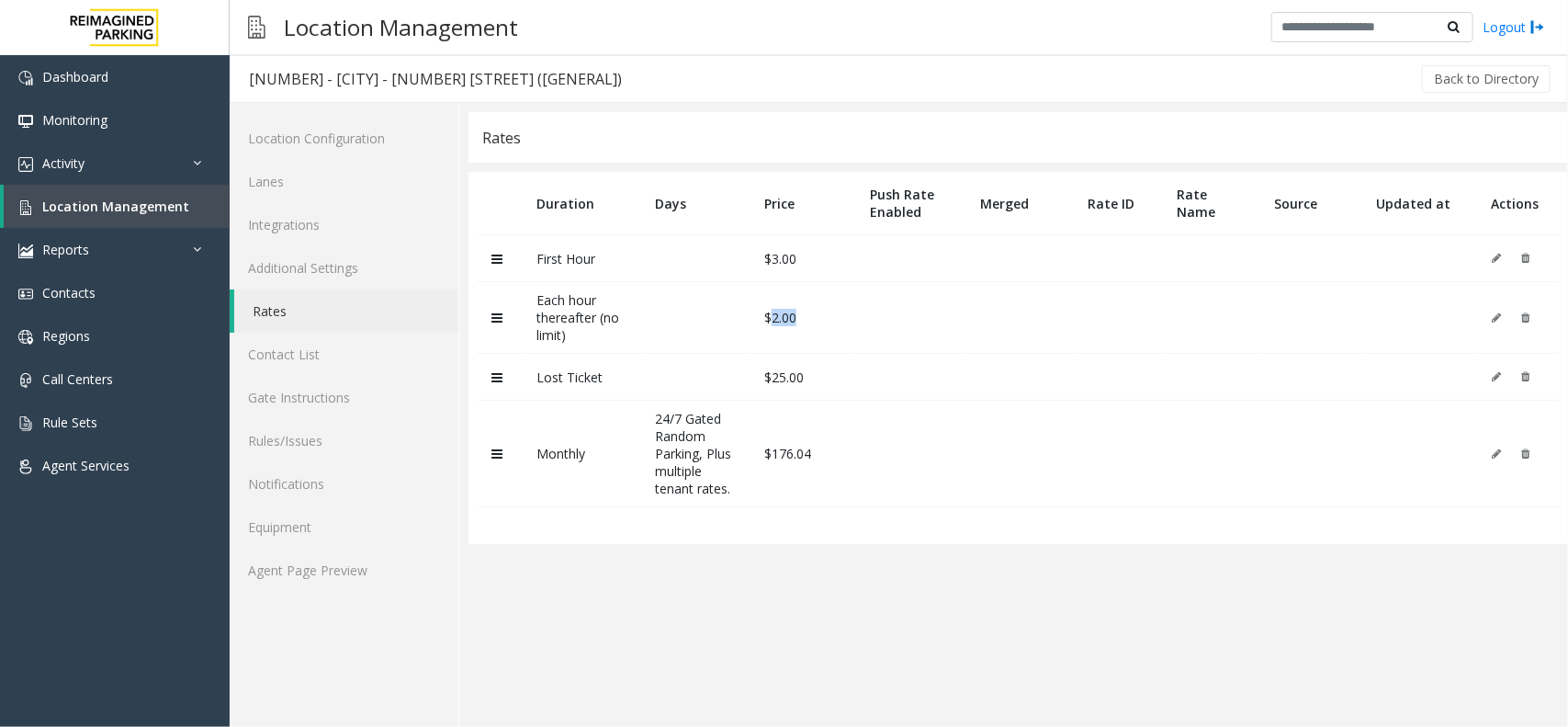 click on "$2.00" at bounding box center (803, 318) 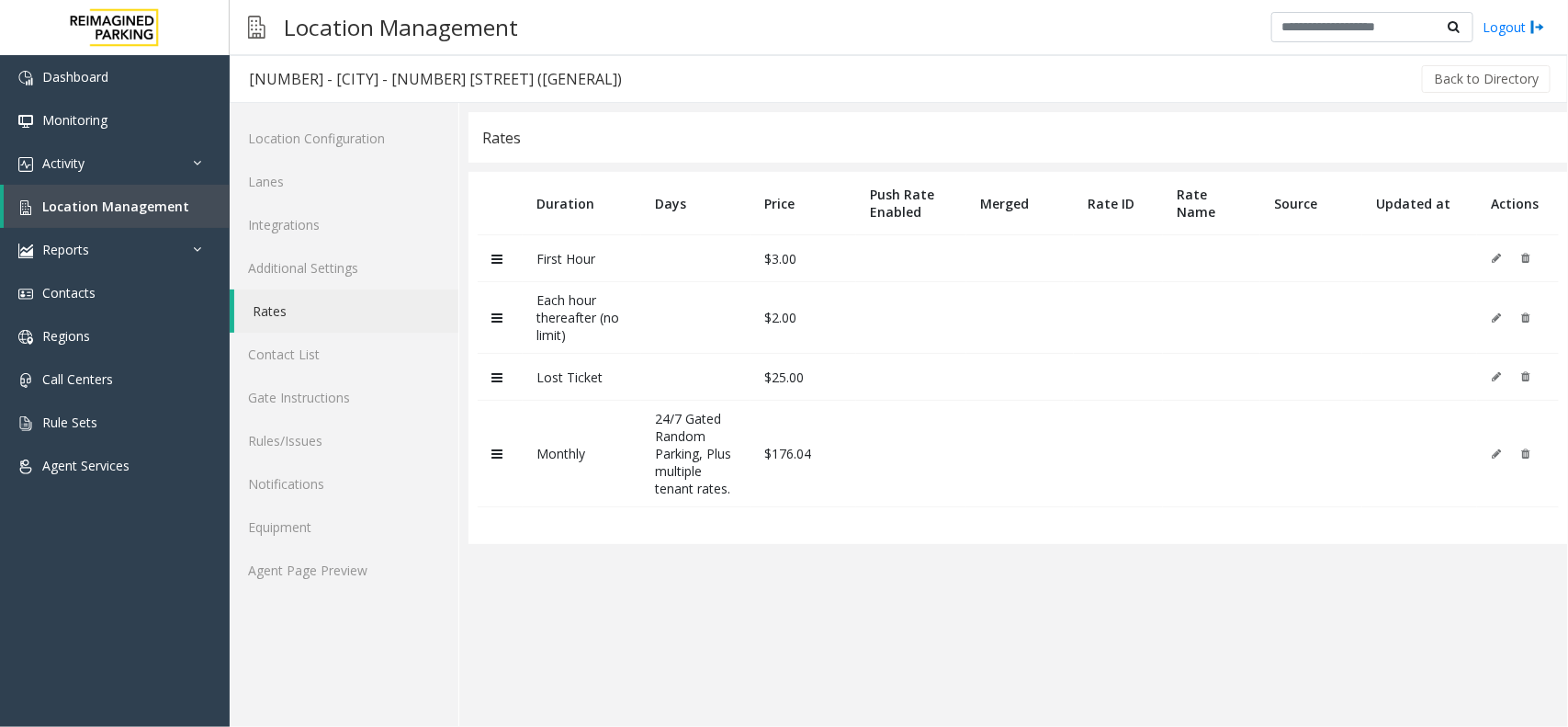 click on "$3.00" at bounding box center [803, 258] 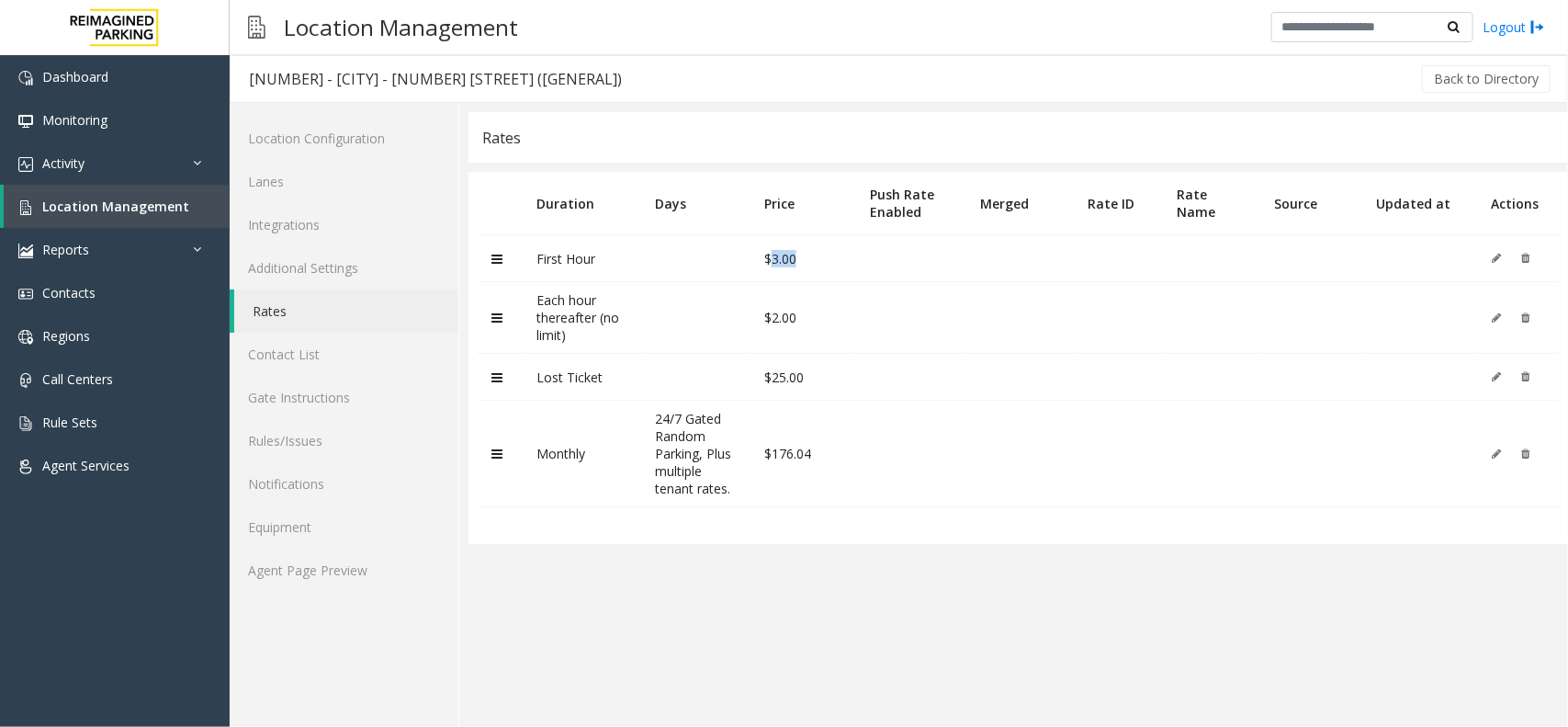click on "$3.00" at bounding box center [803, 258] 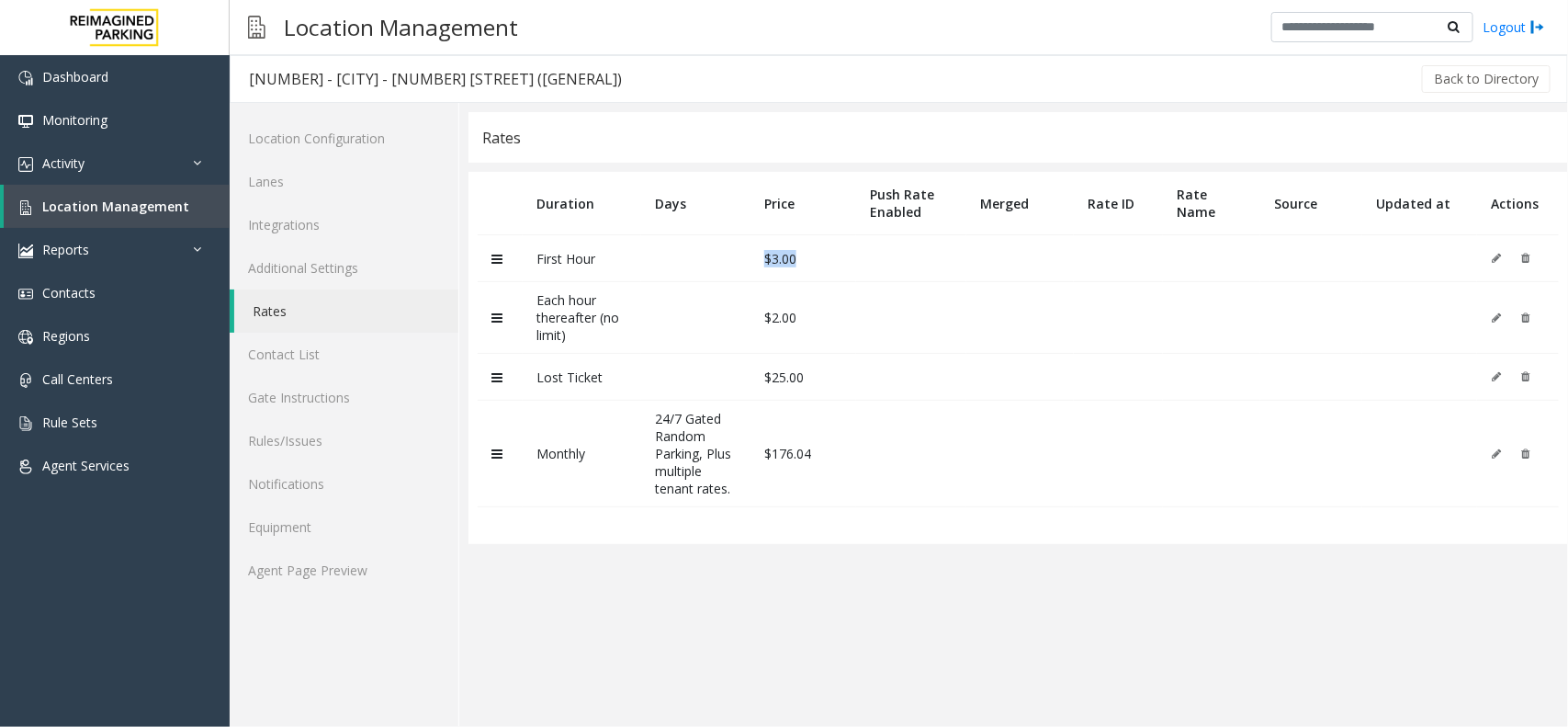 click on "$3.00" at bounding box center (803, 258) 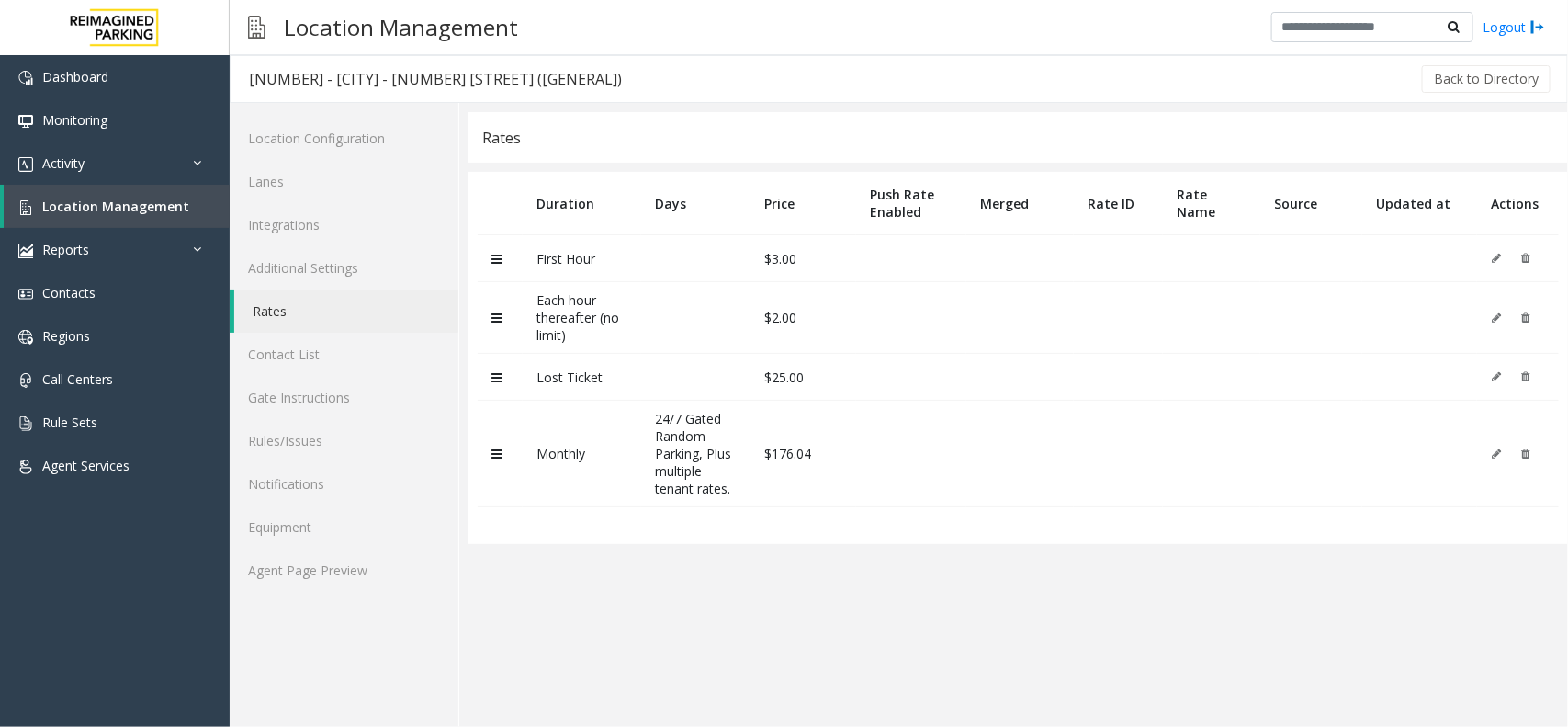 click on "$2.00" at bounding box center [803, 318] 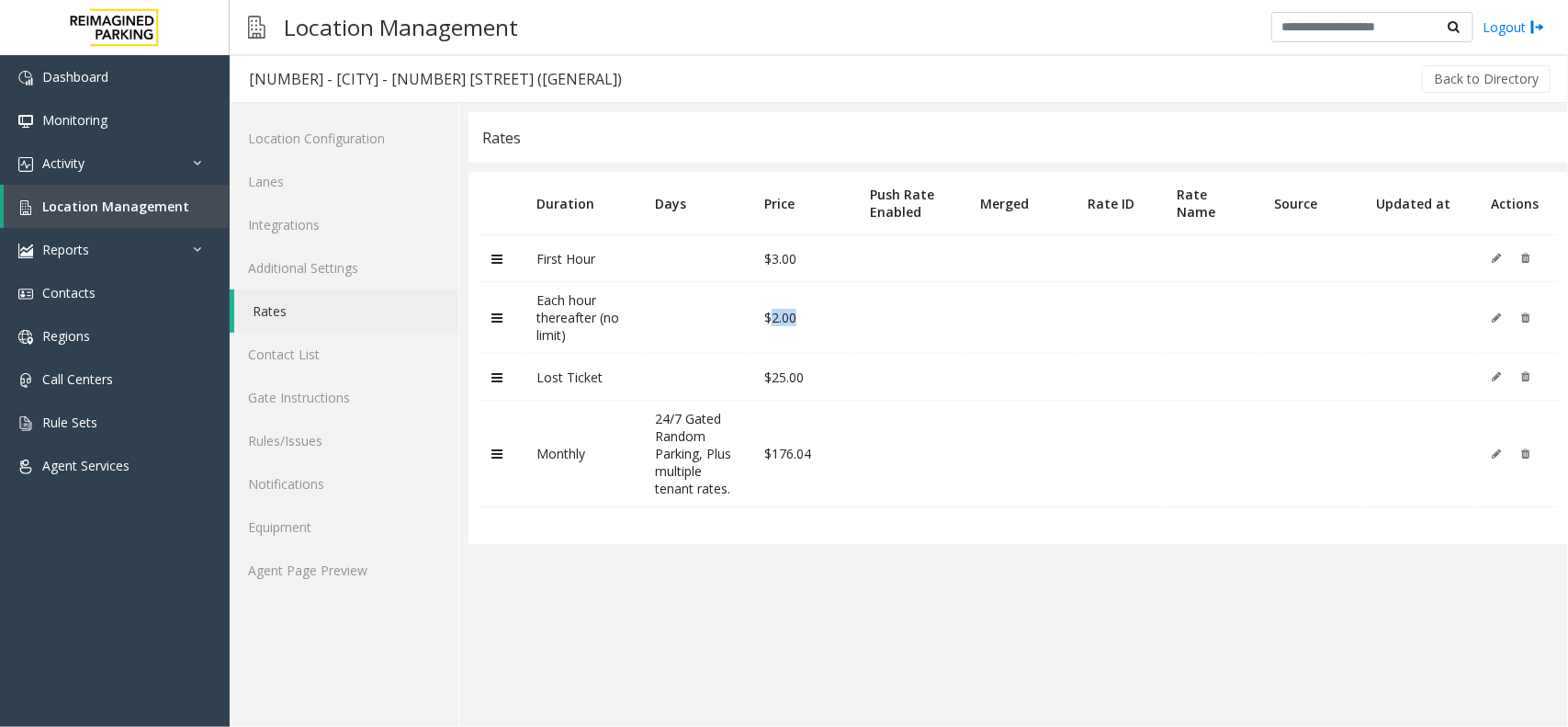 click on "$2.00" at bounding box center [803, 318] 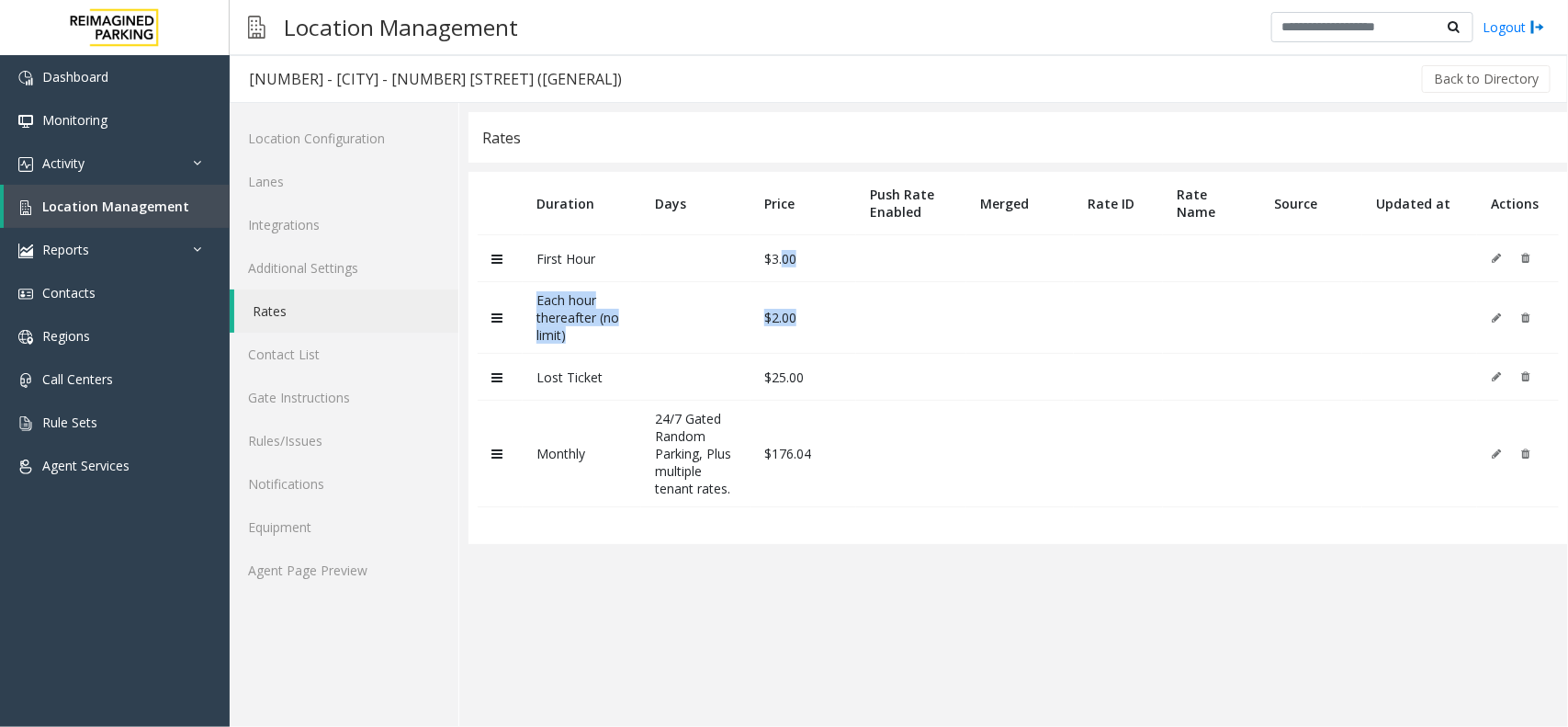 drag, startPoint x: 784, startPoint y: 249, endPoint x: 806, endPoint y: 340, distance: 93.62158 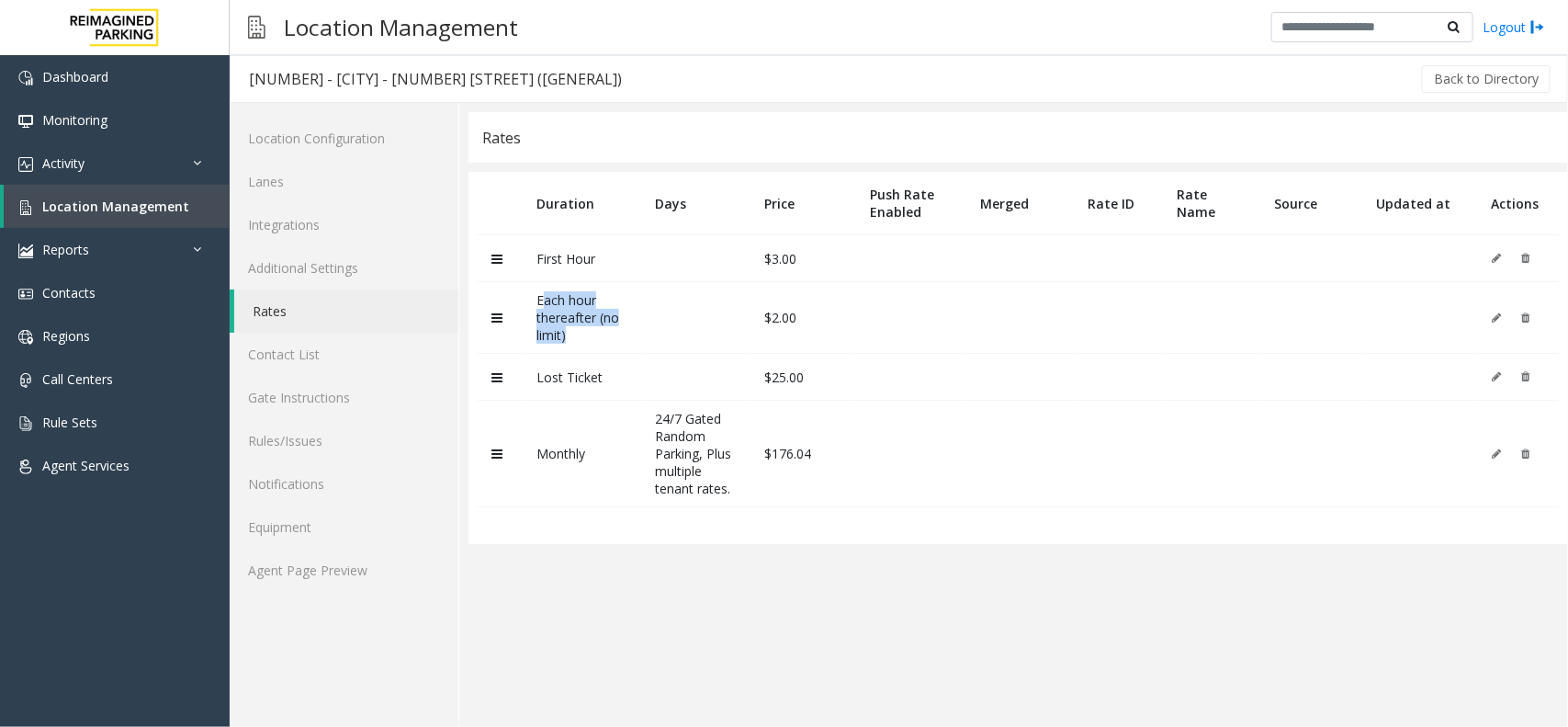 drag, startPoint x: 542, startPoint y: 300, endPoint x: 607, endPoint y: 342, distance: 77.38863 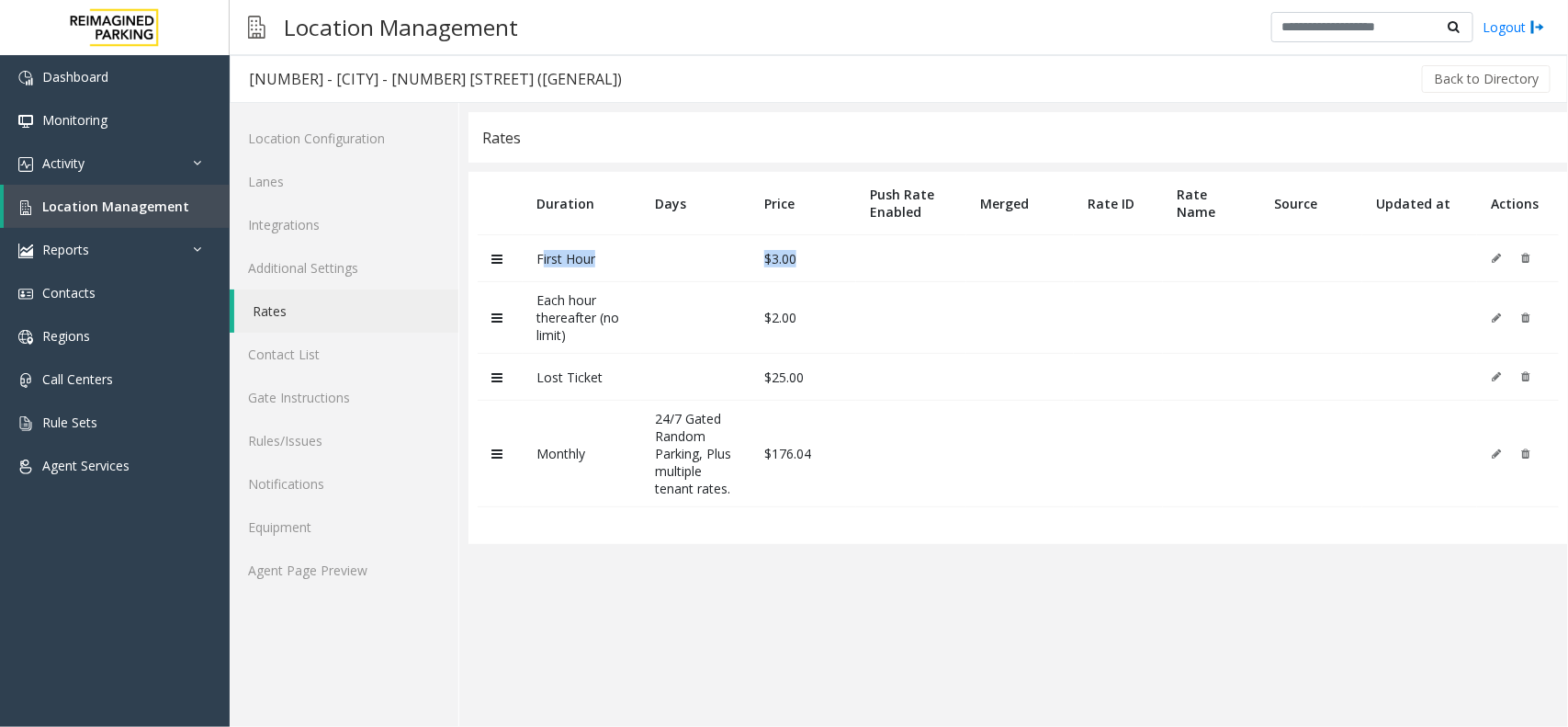 drag, startPoint x: 551, startPoint y: 254, endPoint x: 854, endPoint y: 269, distance: 303.3711 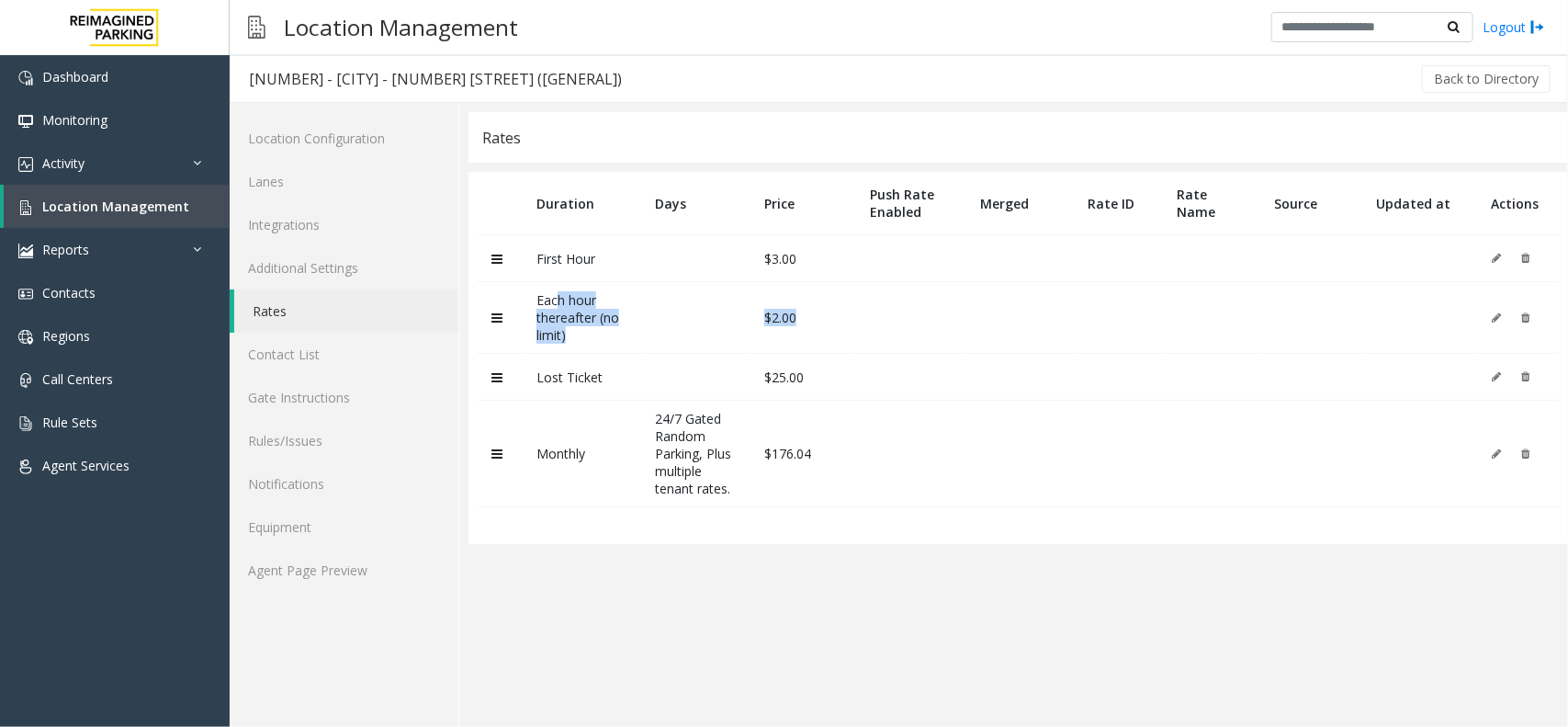 drag, startPoint x: 558, startPoint y: 308, endPoint x: 834, endPoint y: 324, distance: 276.4634 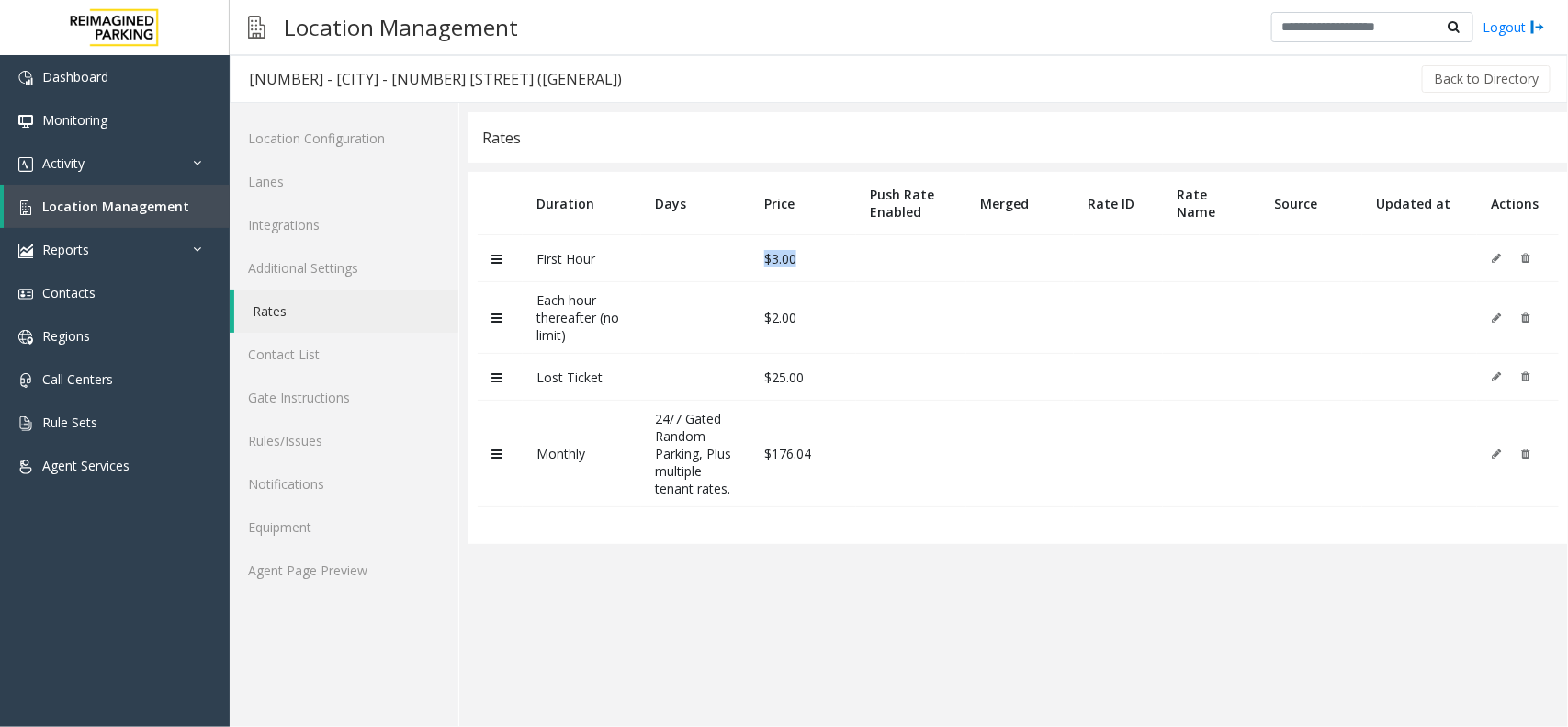 drag, startPoint x: 763, startPoint y: 248, endPoint x: 827, endPoint y: 278, distance: 70.68239 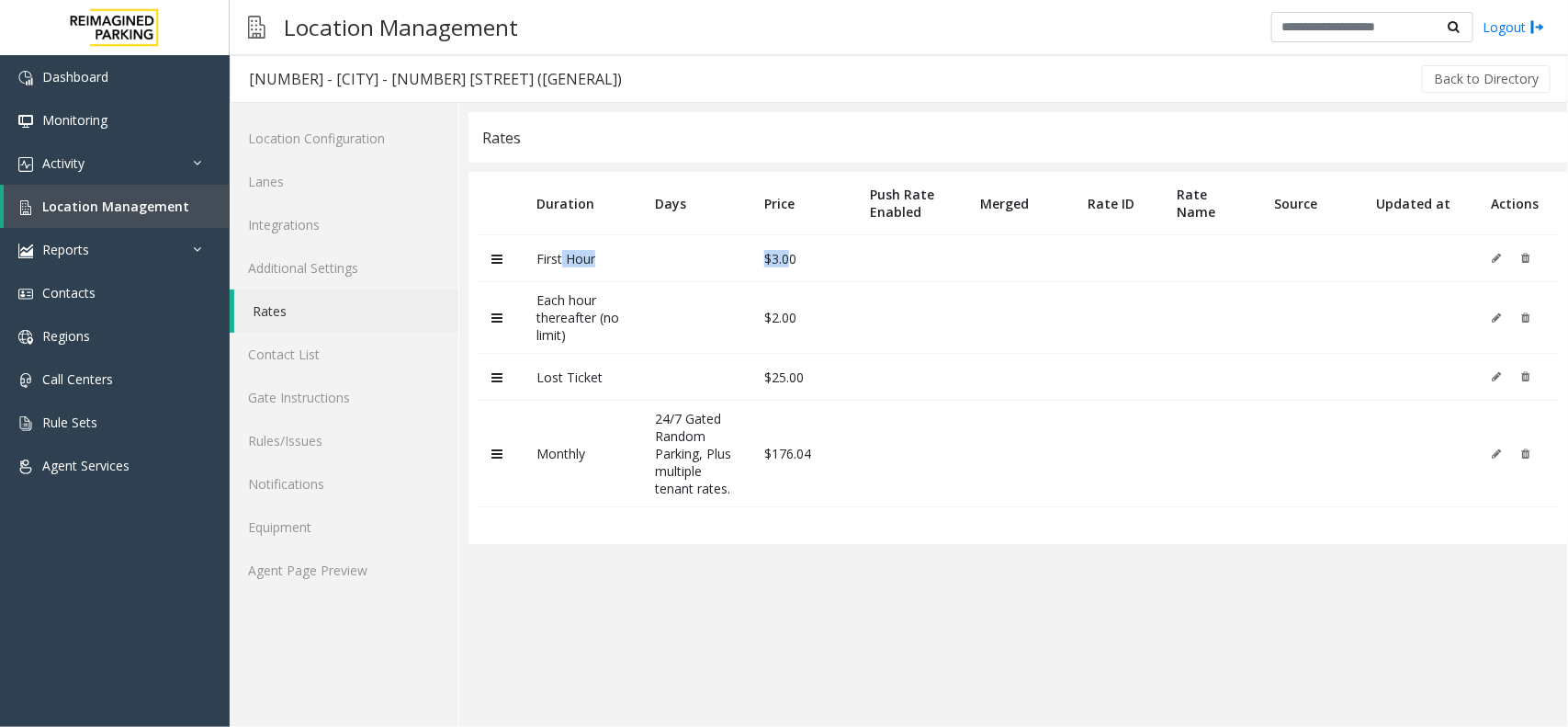 drag, startPoint x: 563, startPoint y: 258, endPoint x: 793, endPoint y: 273, distance: 230.48861 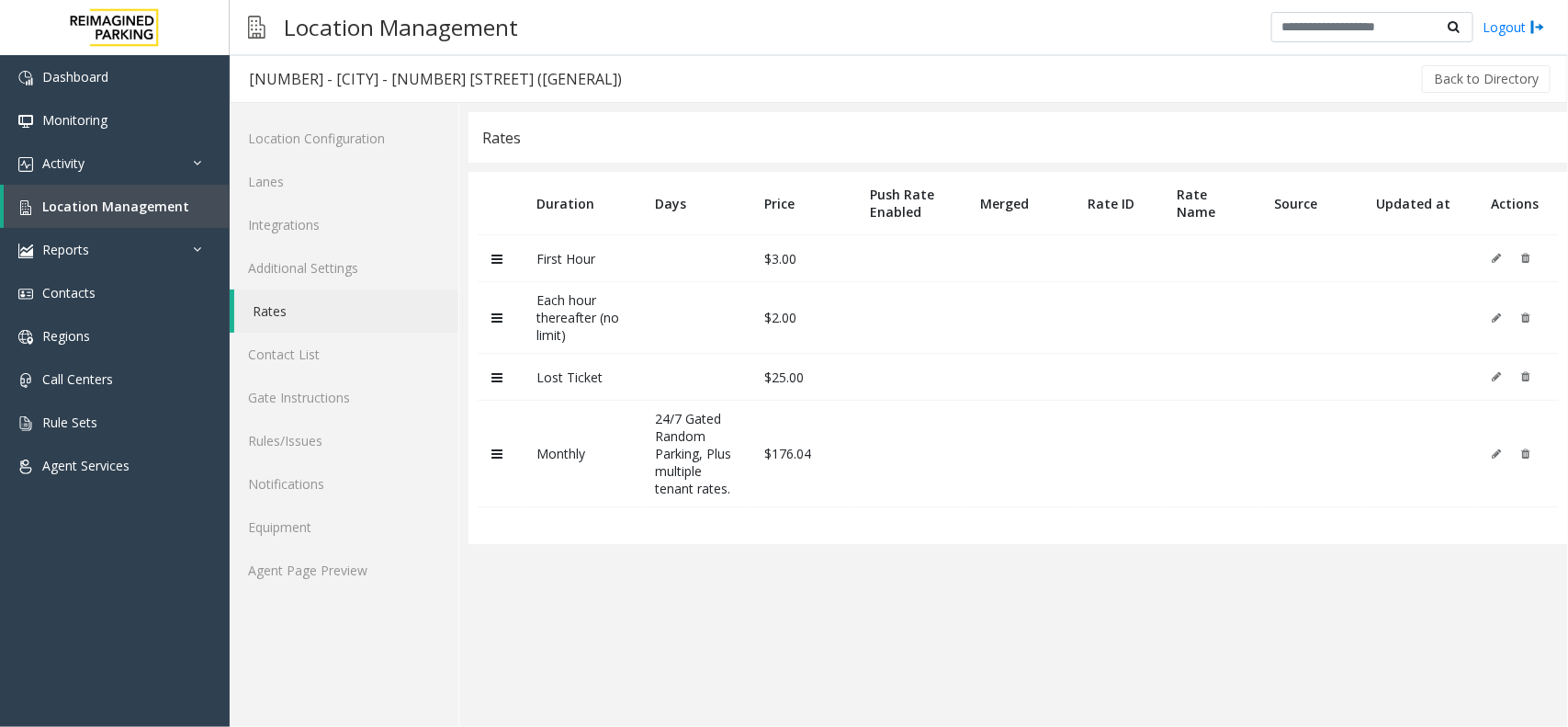 click on "First Hour" at bounding box center (581, 258) 